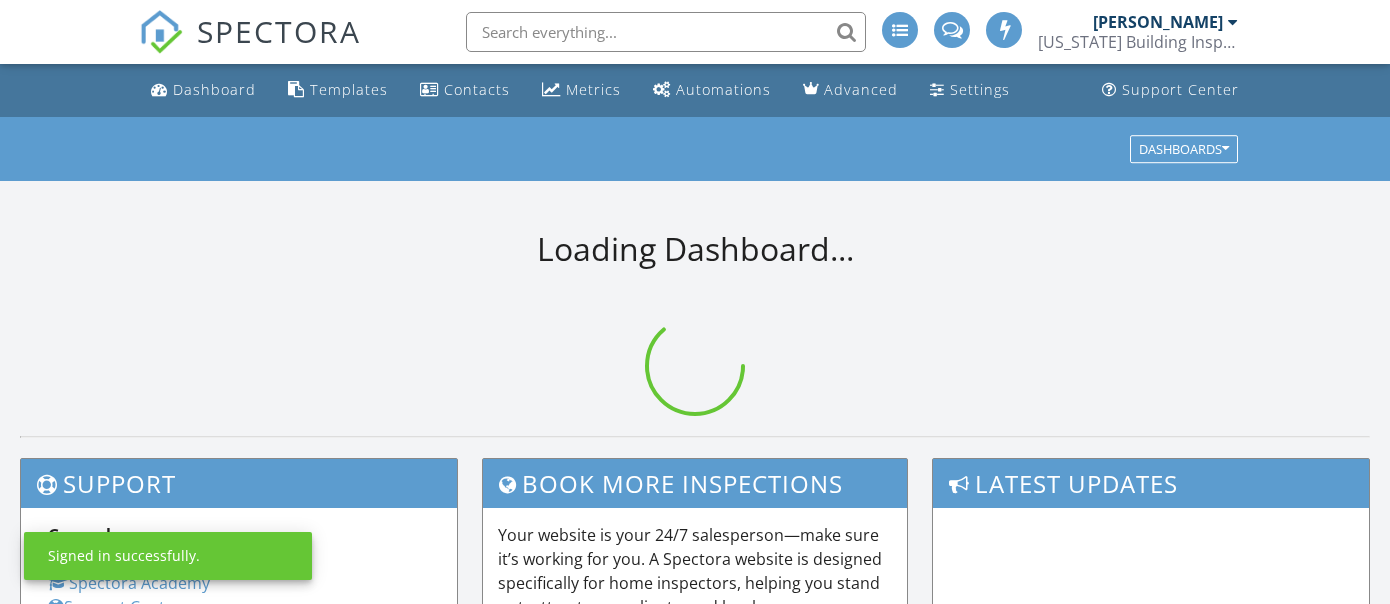 scroll, scrollTop: 0, scrollLeft: 0, axis: both 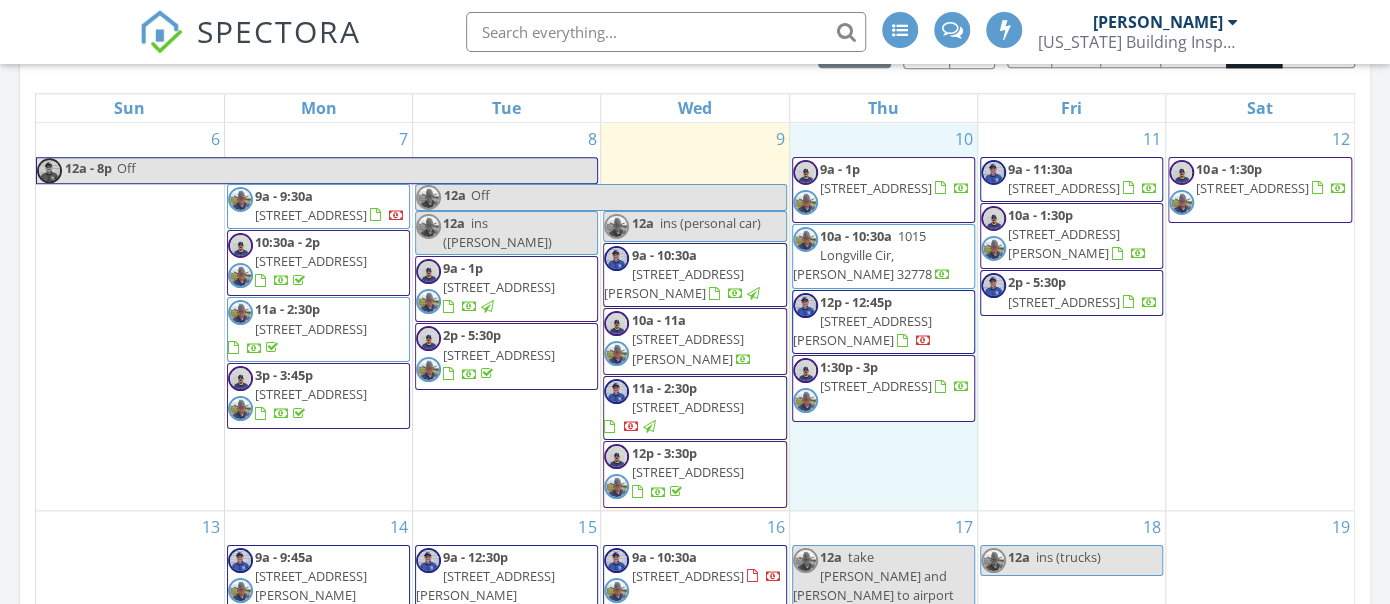 click on "10
9a - 1p
33222 Irongate Dr, Leesburg 34788
10a - 10:30a
1015 Longville Cir, Tavares 32778
12p - 12:45p
2868 Manatee Rd, Tavares 32778
1:30p - 3p
16600 Cleveland Ln, Umatilla 32784" at bounding box center (883, 316) 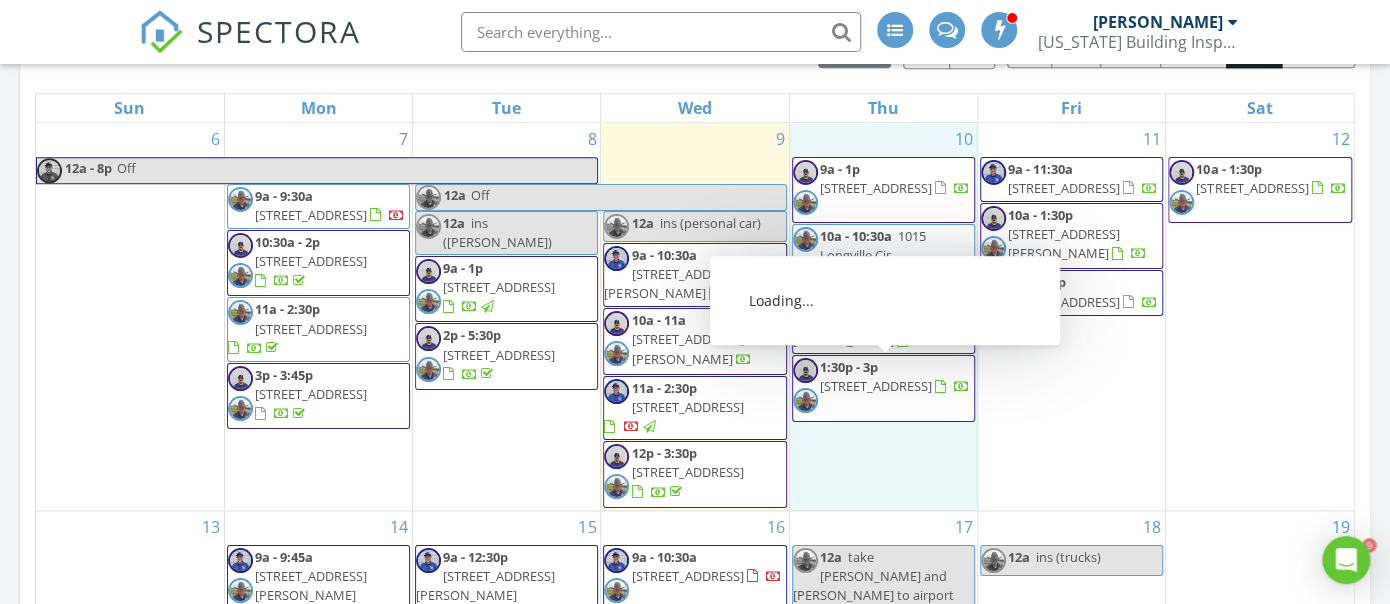 scroll, scrollTop: 0, scrollLeft: 0, axis: both 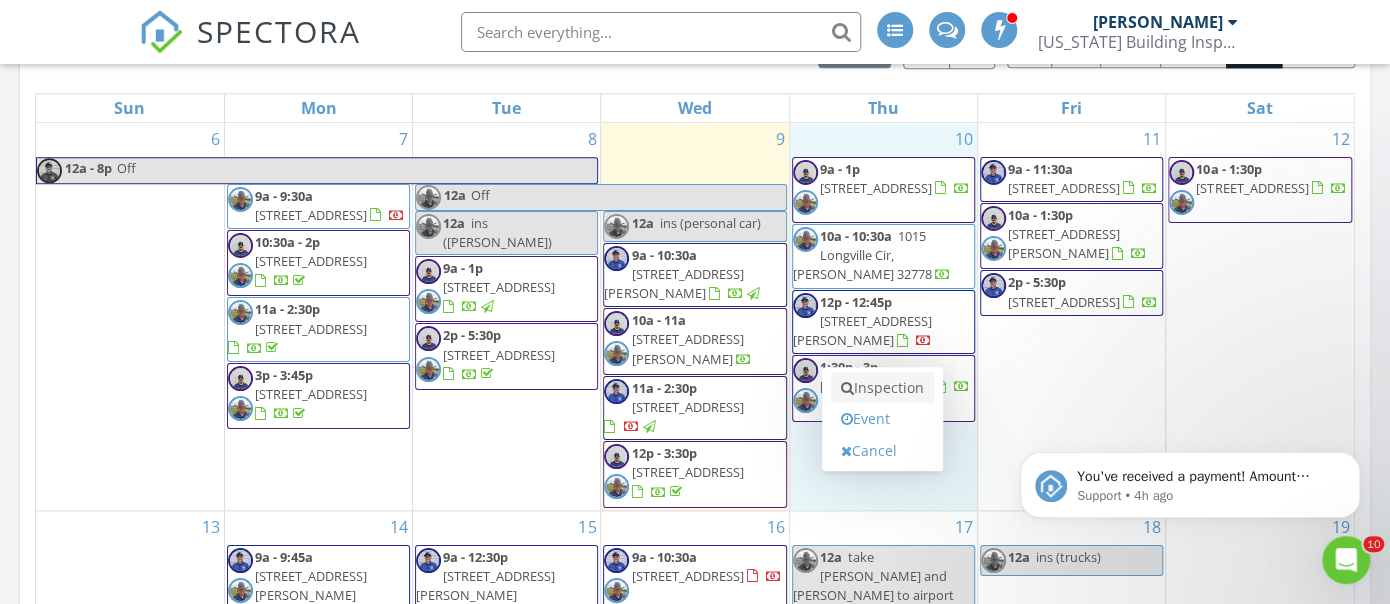 click on "Inspection" at bounding box center [882, 388] 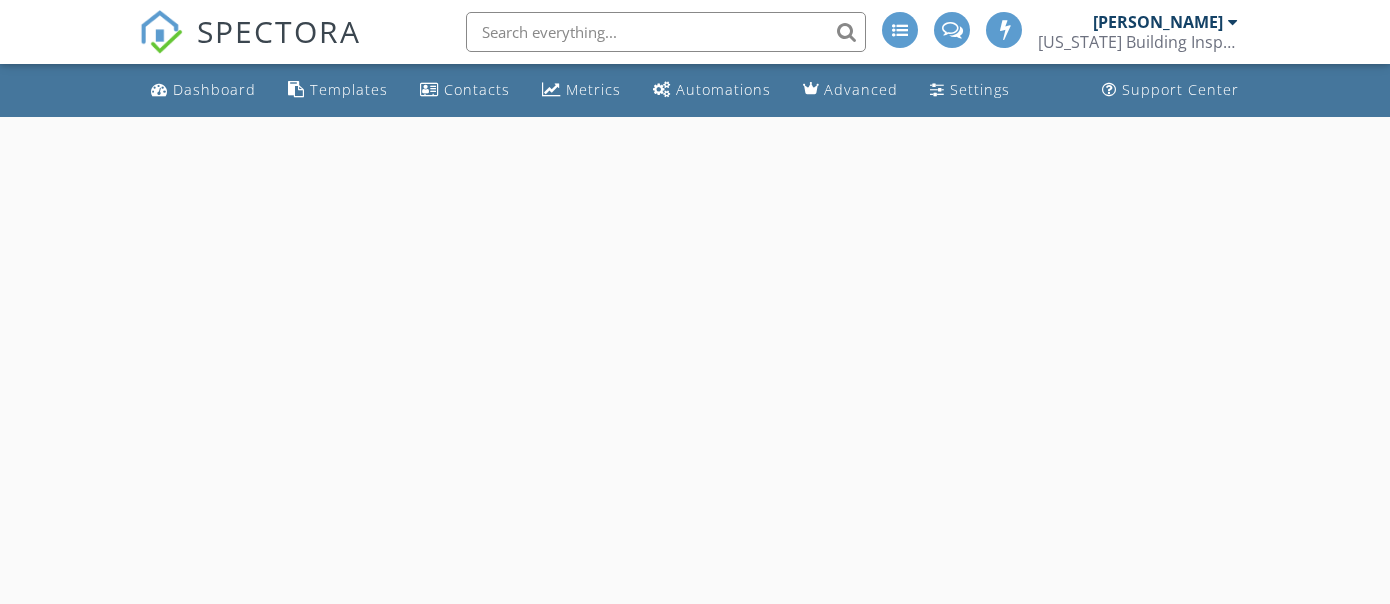 scroll, scrollTop: 0, scrollLeft: 0, axis: both 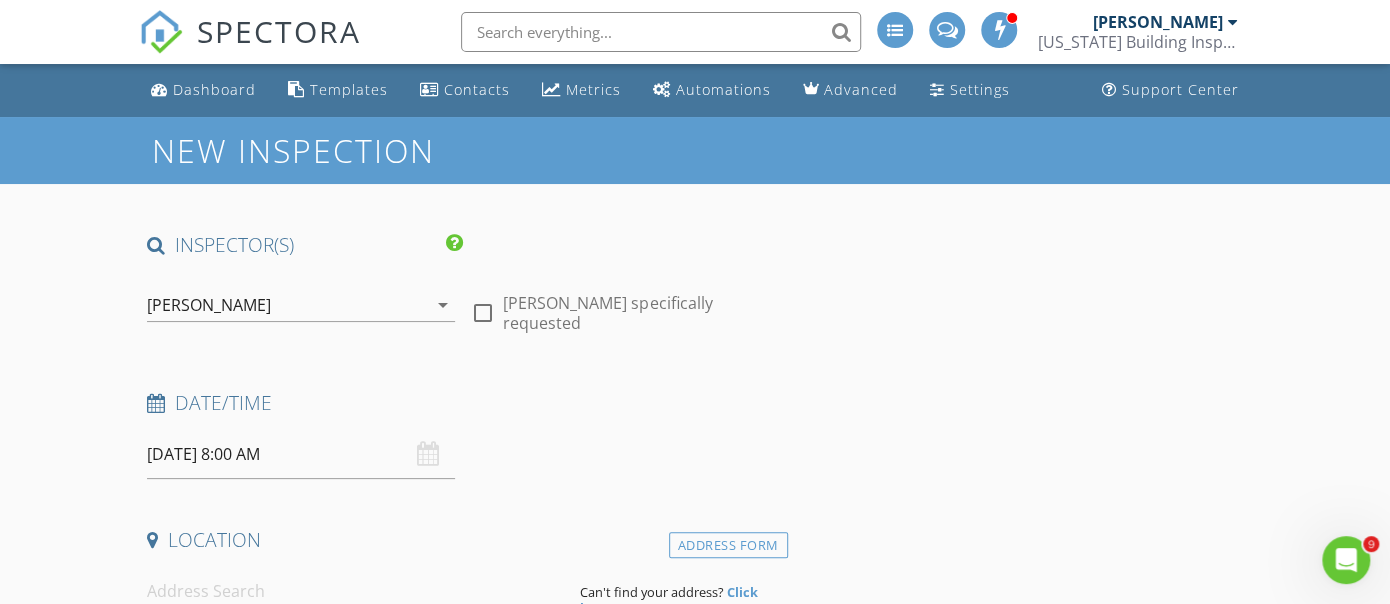 click on "Darrell Turner arrow_drop_down" at bounding box center [301, 305] 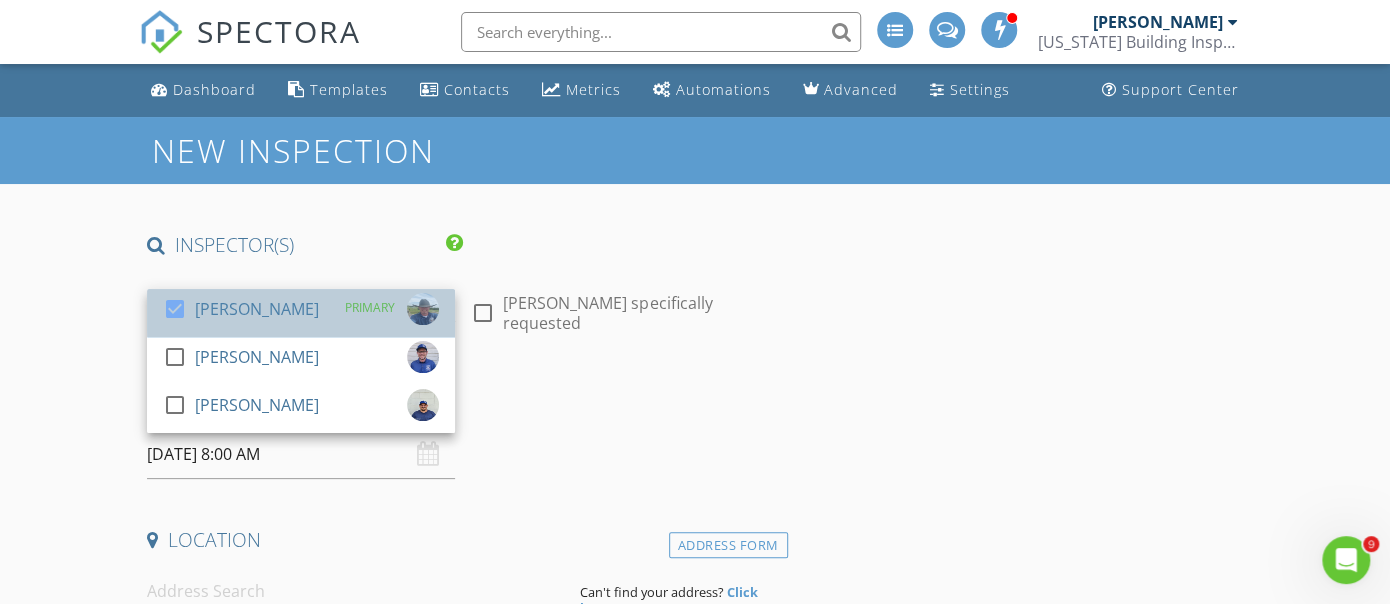 click on "[PERSON_NAME]" at bounding box center [257, 309] 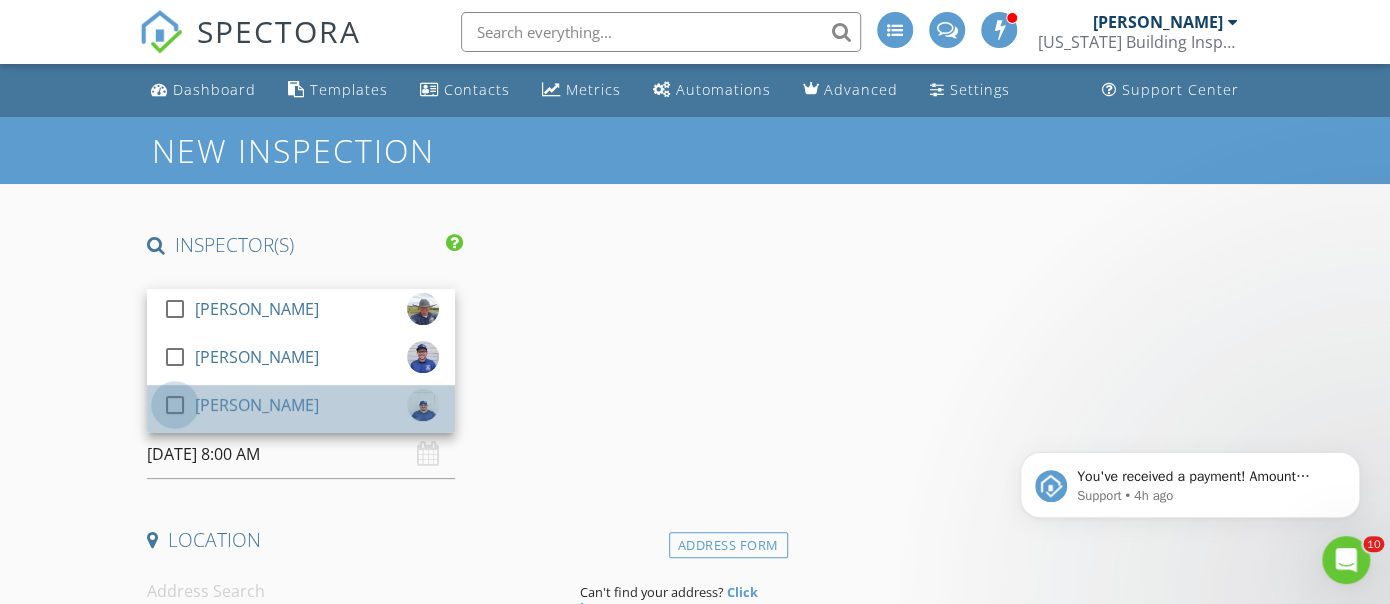 scroll, scrollTop: 0, scrollLeft: 0, axis: both 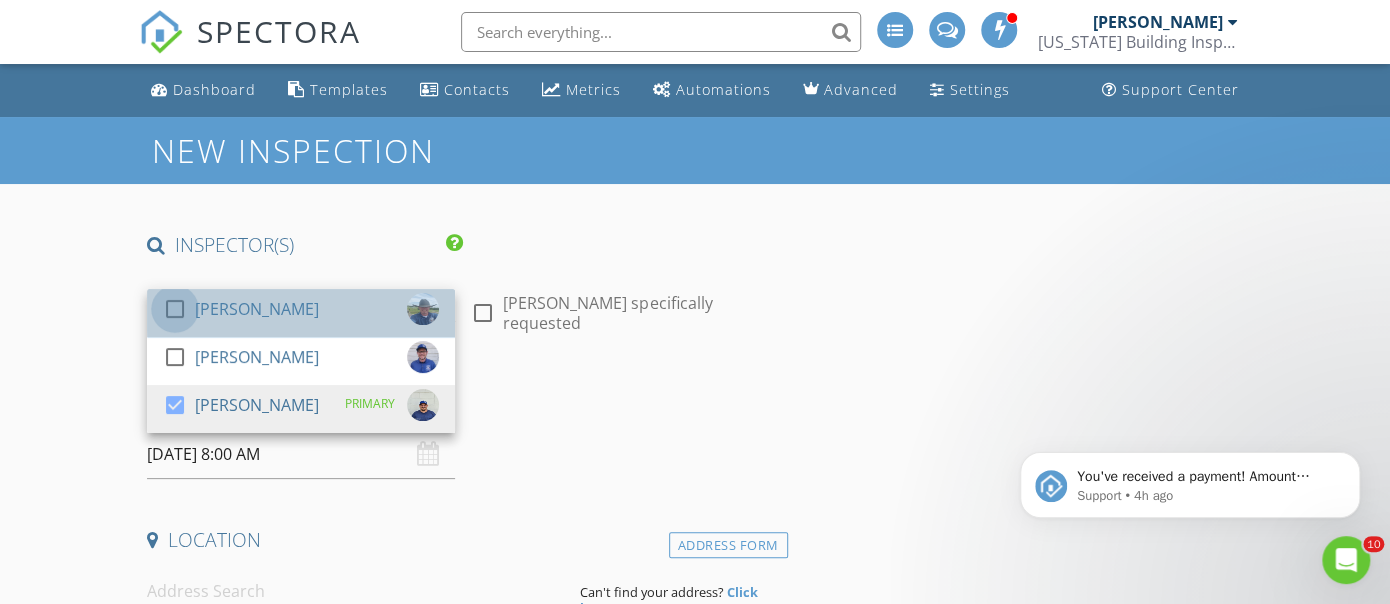 click at bounding box center (175, 309) 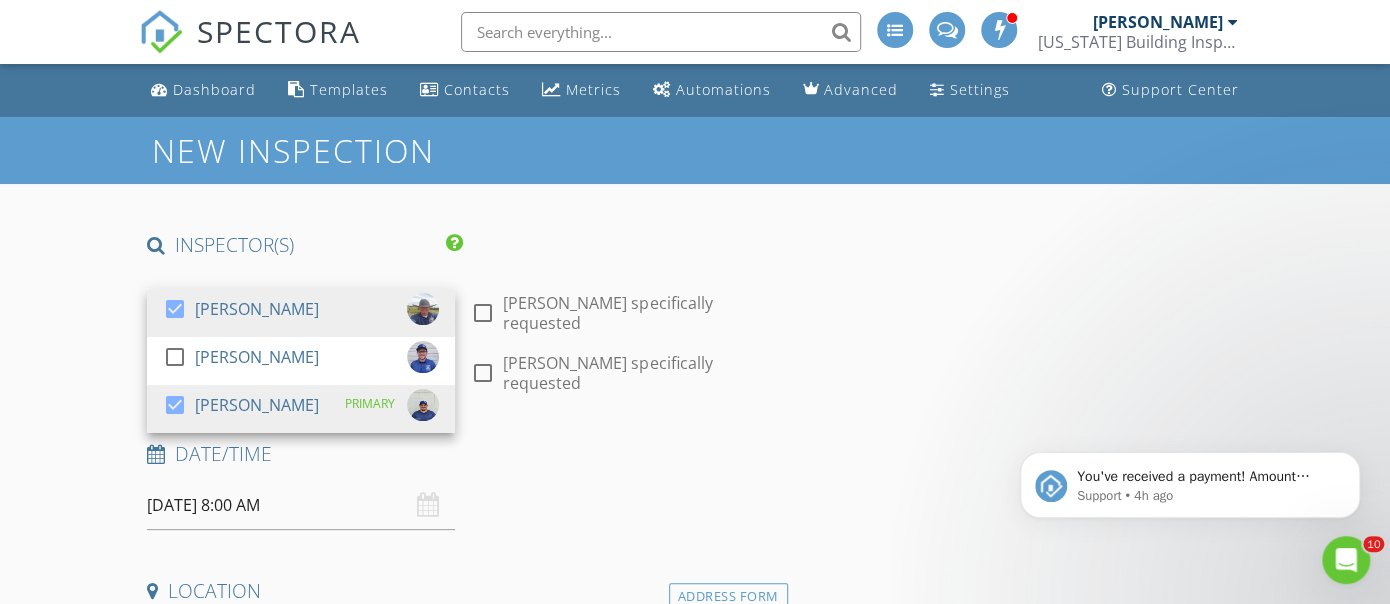 click on "New Inspection
INSPECTOR(S)
check_box   Darrell Turner     check_box_outline_blank   Dustin Turner     check_box   Eugene Cusie   PRIMARY   Eugene Cusie,  Darrell Turner arrow_drop_down   check_box_outline_blank Darrell Turner specifically requested check_box_outline_blank Eugene Cusie specifically requested
Date/Time
07/10/2025 8:00 AM
Location
Address Form       Can't find your address?   Click here.
client
check_box Enable Client CC email for this inspection   Client Search     check_box_outline_blank Client is a Company/Organization     First Name   Last Name   Email   CC Email   Phone         Tags         Notes   Private Notes
ADD ADDITIONAL client
SERVICES
check_box_outline_blank   Package Deal   Standard, Wind Mit & 4-Point Inspections check_box_outline_blank" at bounding box center (695, 1802) 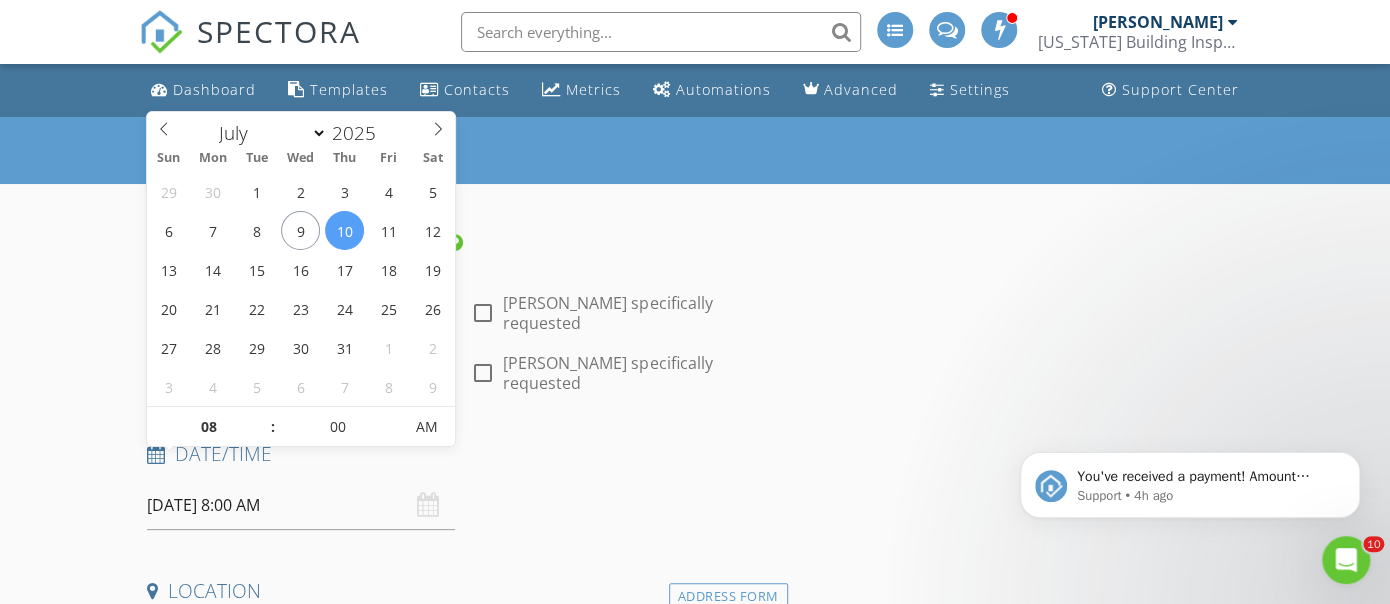 click on "07/10/2025 8:00 AM" at bounding box center (301, 505) 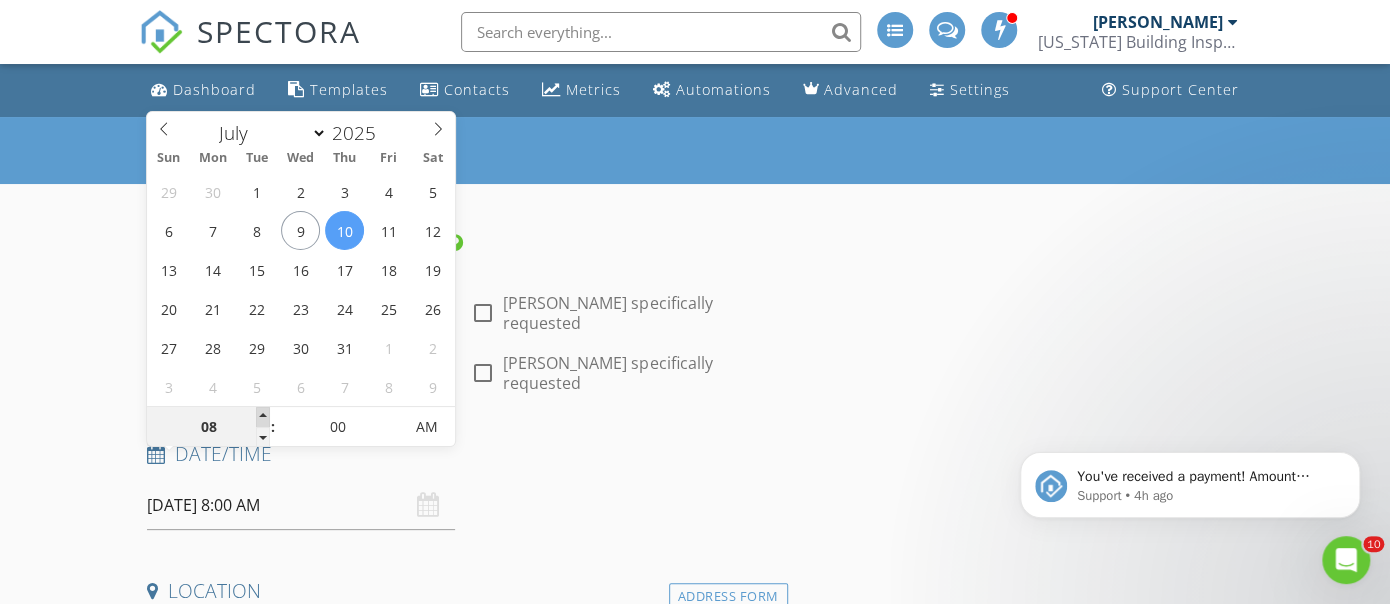type on "09" 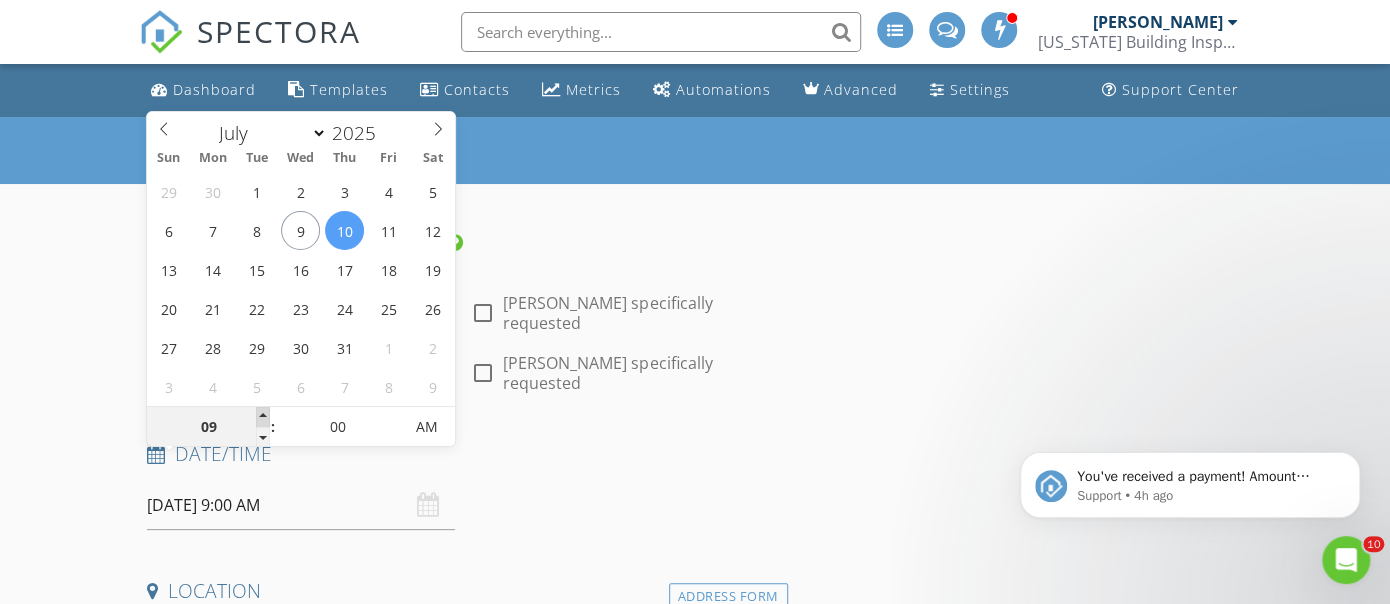 click at bounding box center [263, 417] 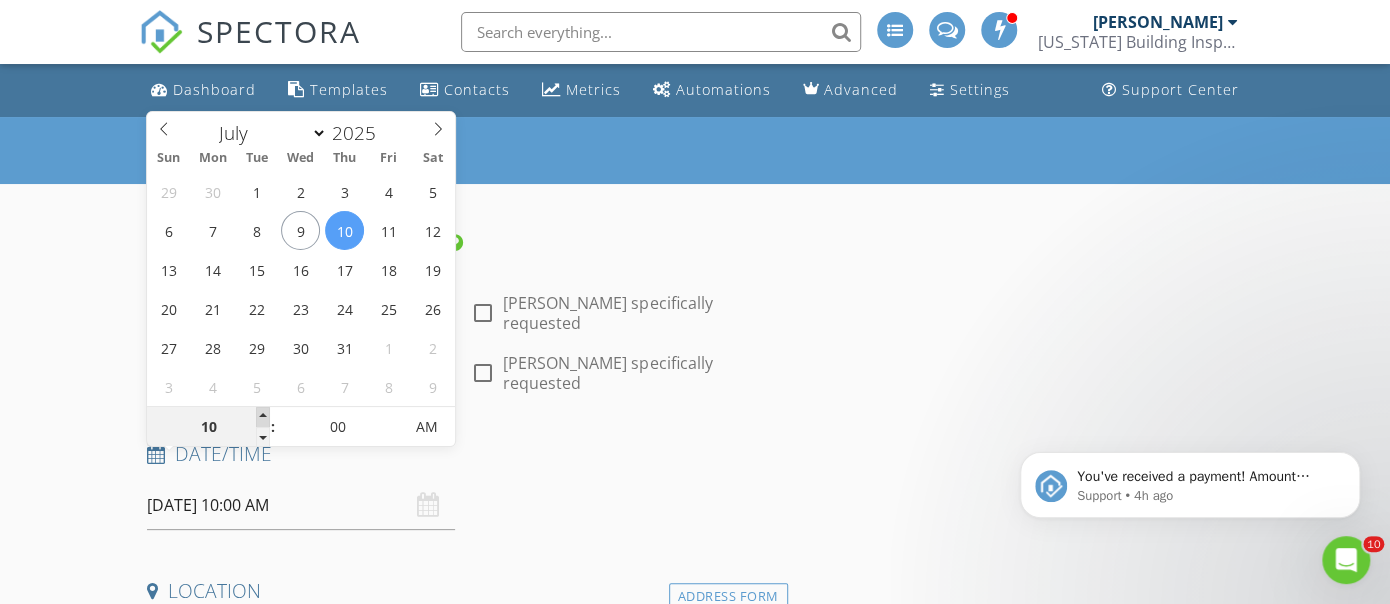 click at bounding box center [263, 417] 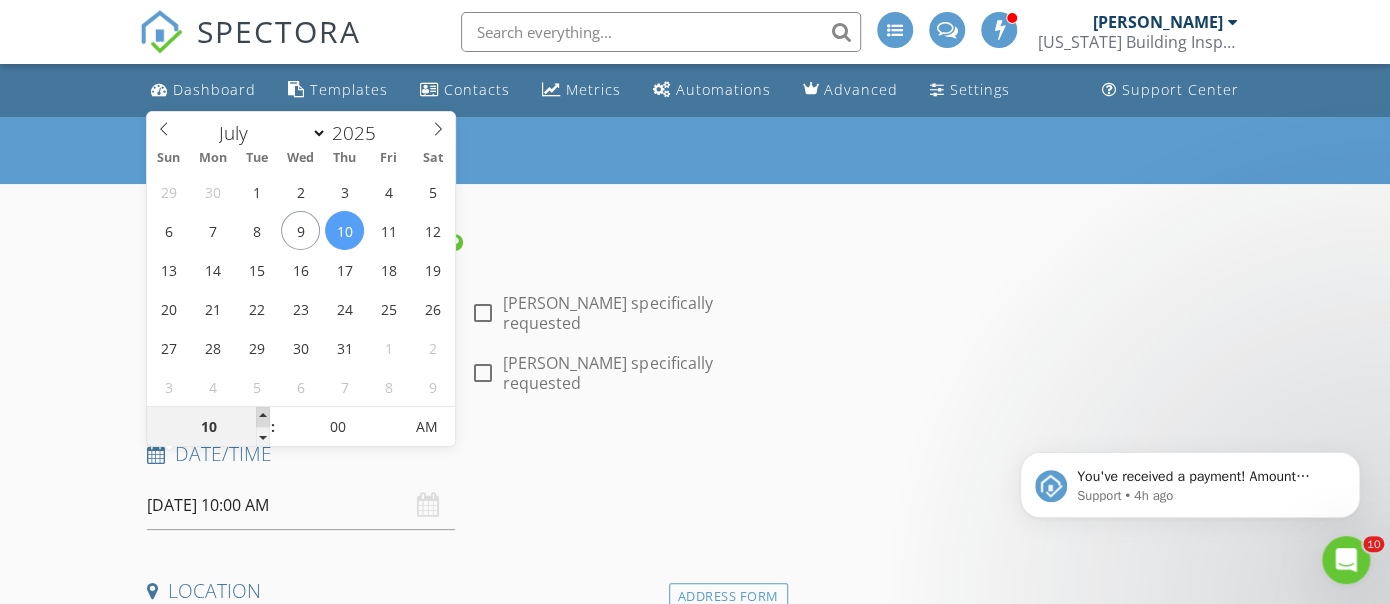 type on "11" 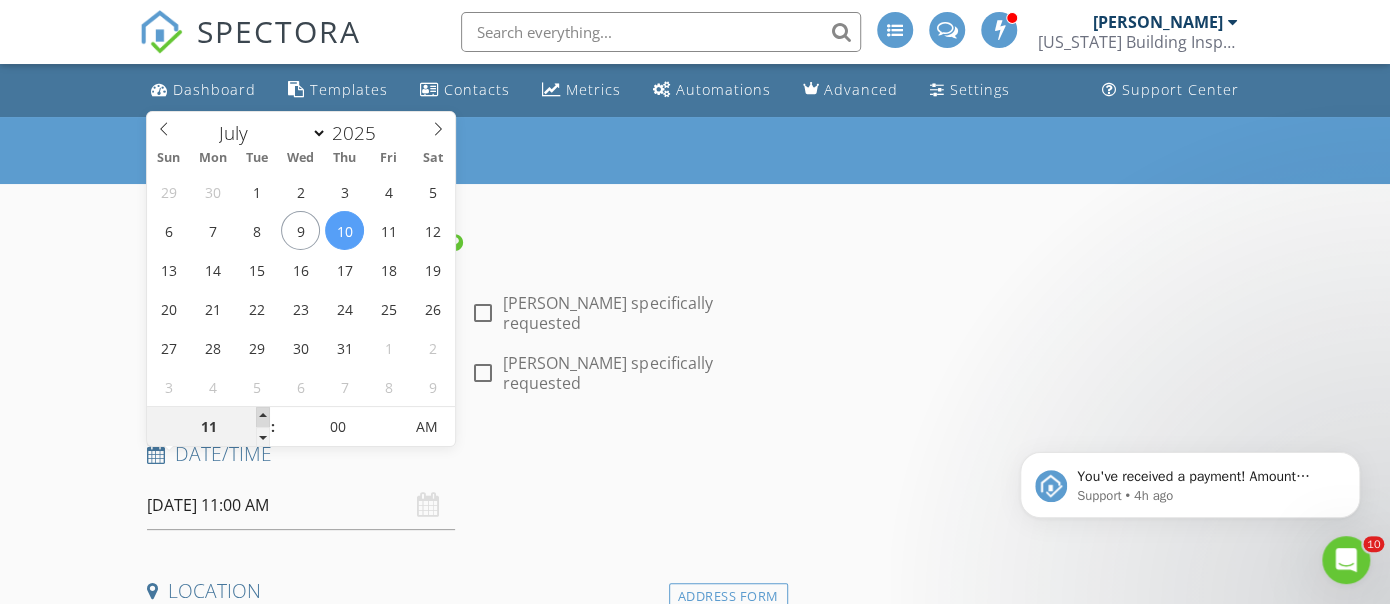 click at bounding box center [263, 417] 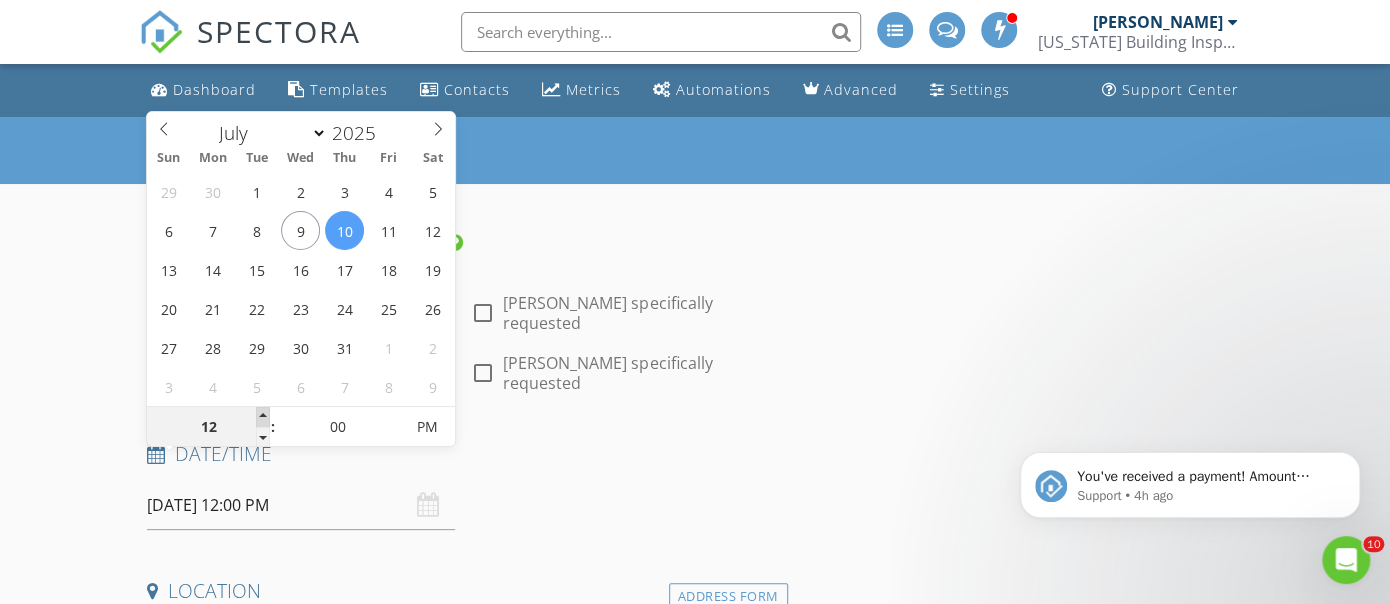 click at bounding box center (263, 417) 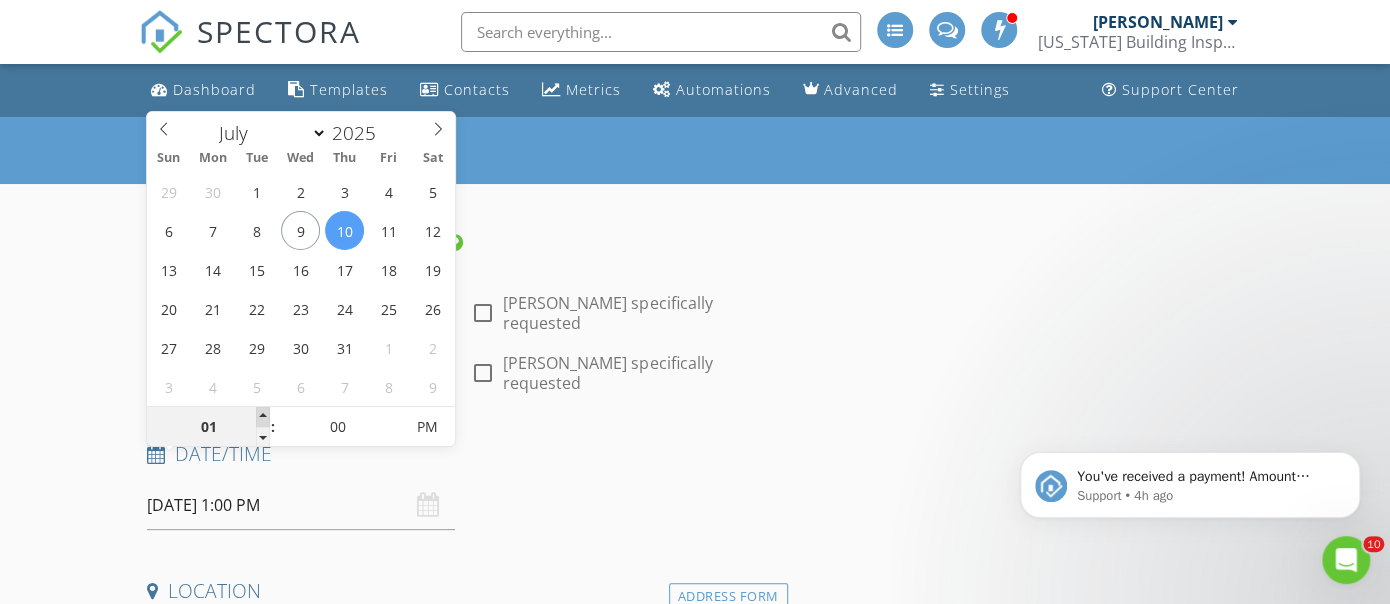 click at bounding box center [263, 417] 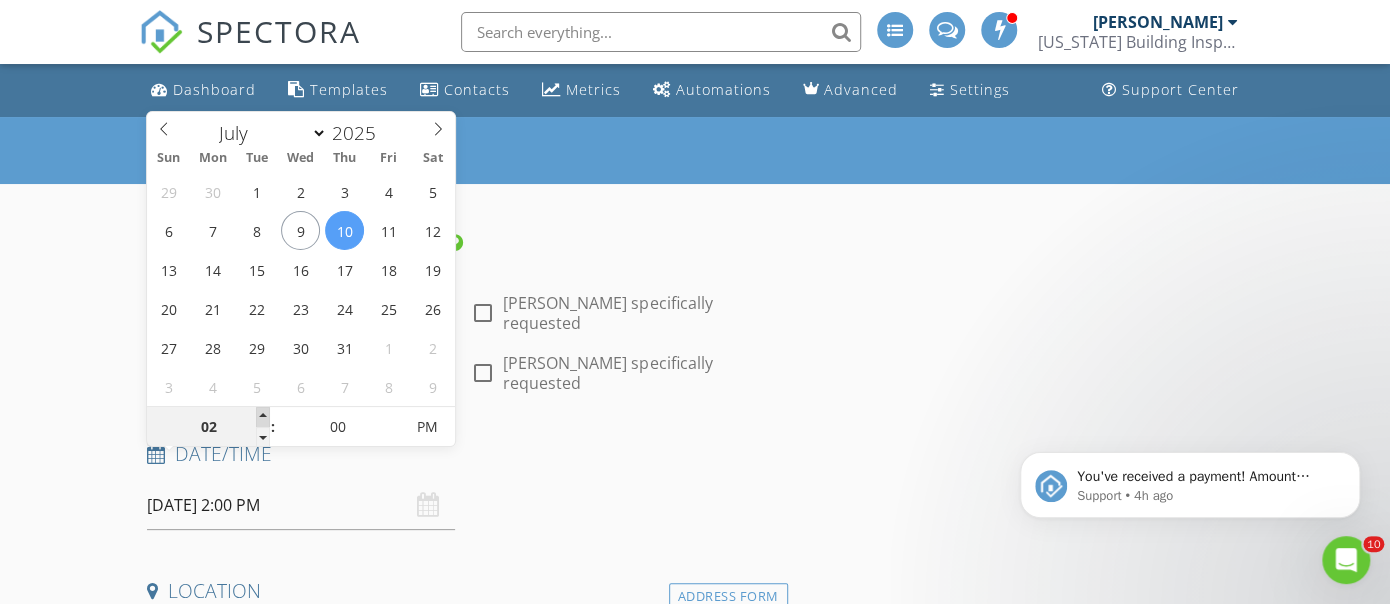 click at bounding box center (263, 417) 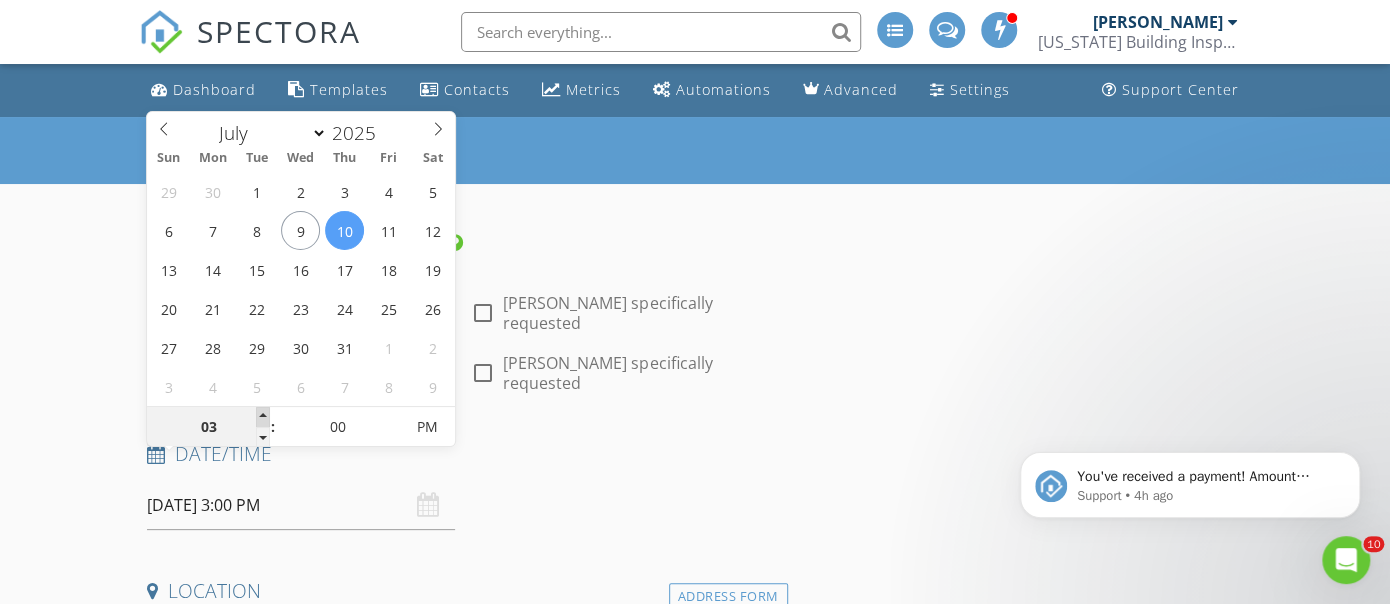 click at bounding box center [263, 417] 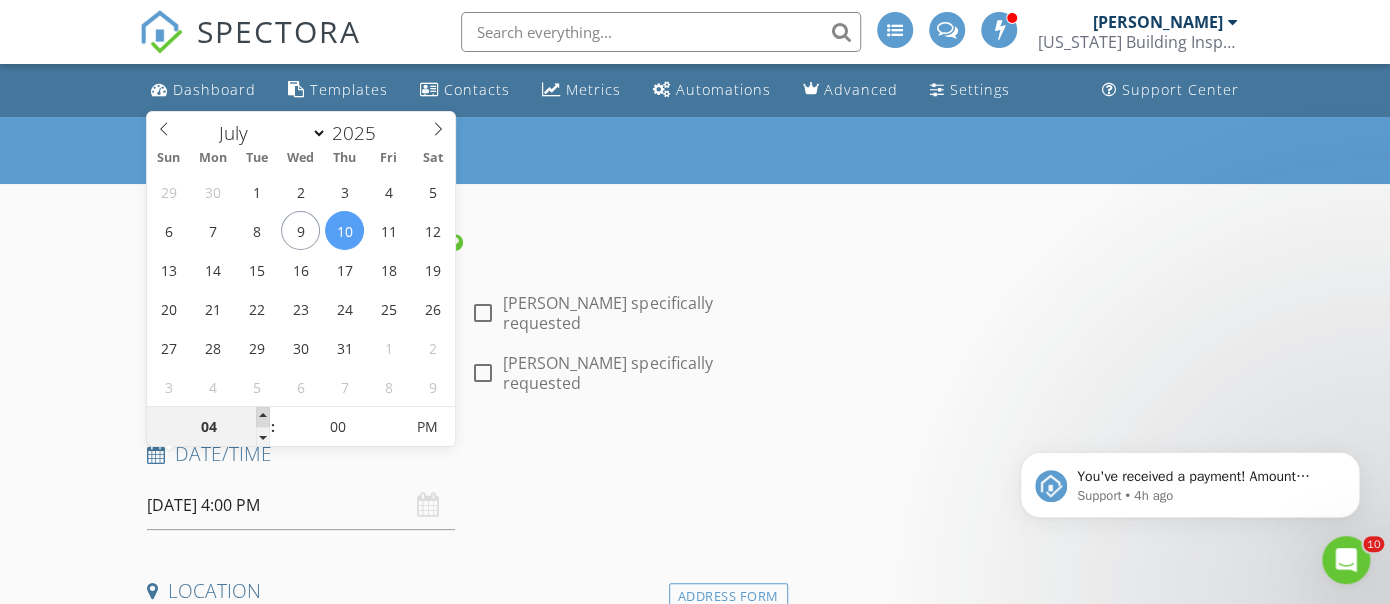 click at bounding box center [263, 417] 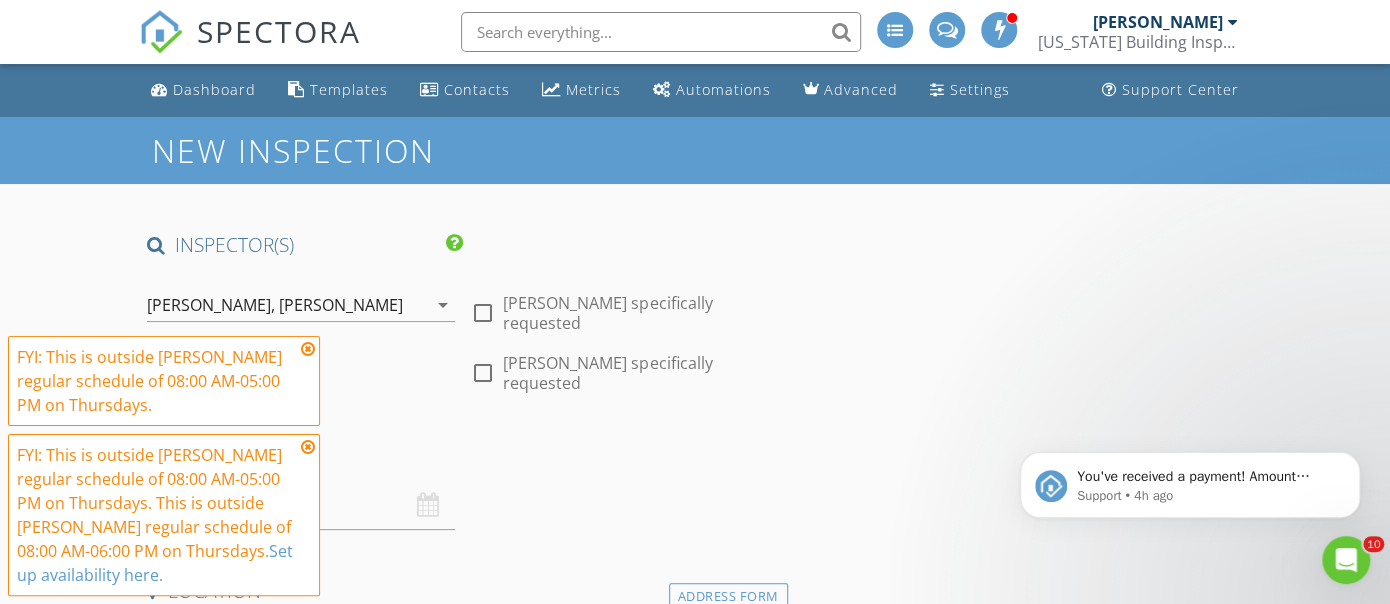 click at bounding box center [308, 349] 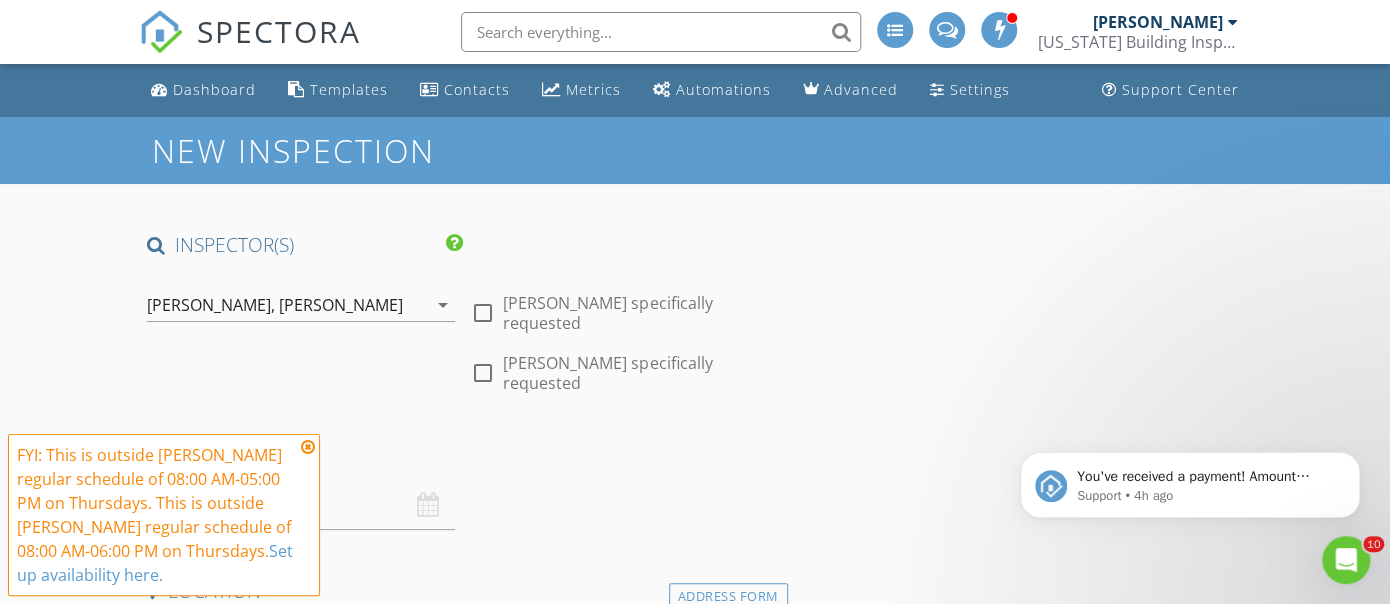 click at bounding box center (308, 447) 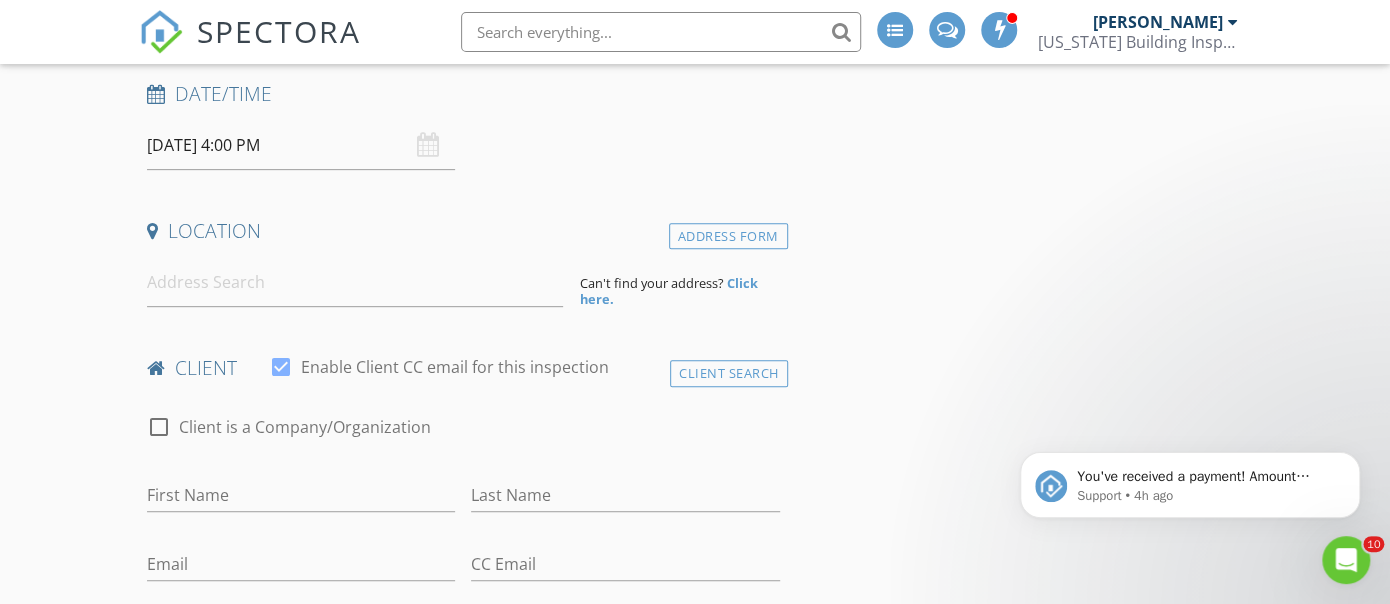 scroll, scrollTop: 361, scrollLeft: 0, axis: vertical 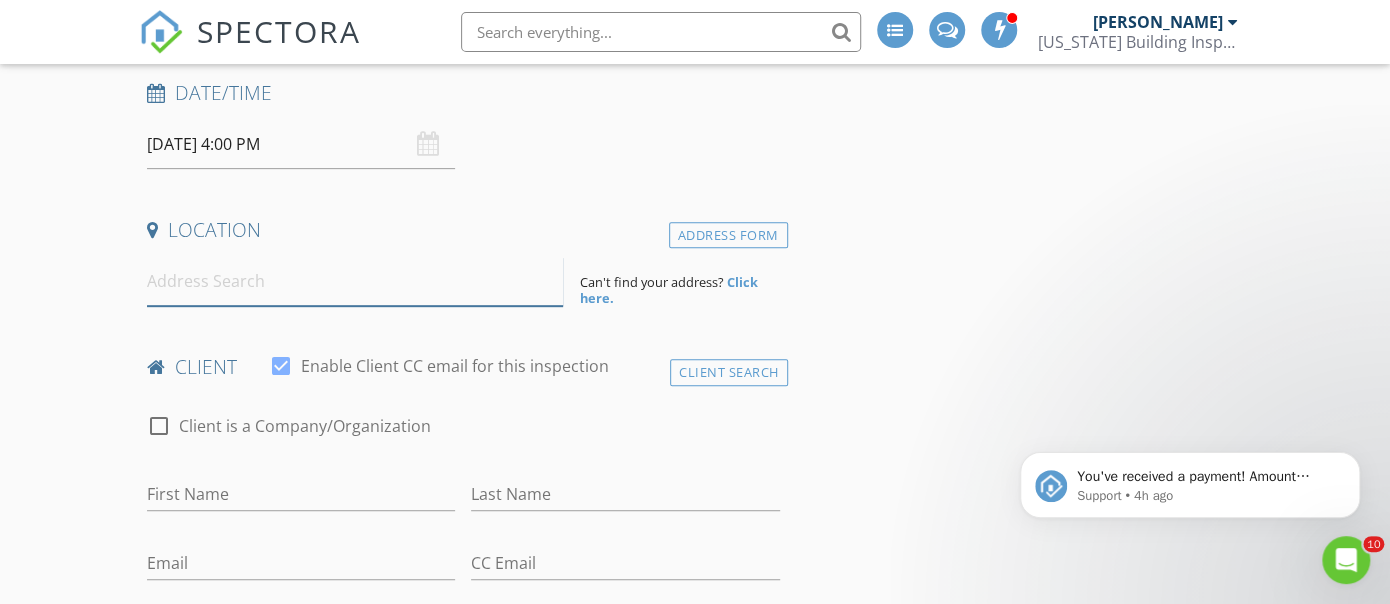 click at bounding box center (355, 281) 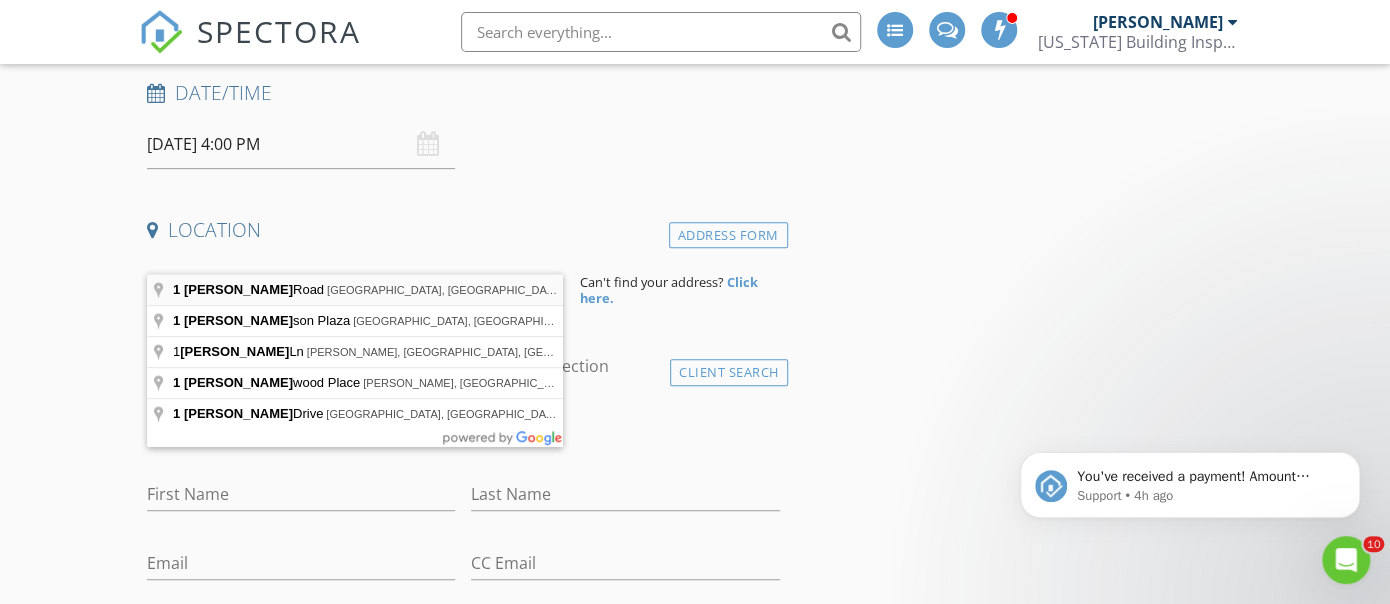 type on "1 Robin Road, Wildwood, FL, USA" 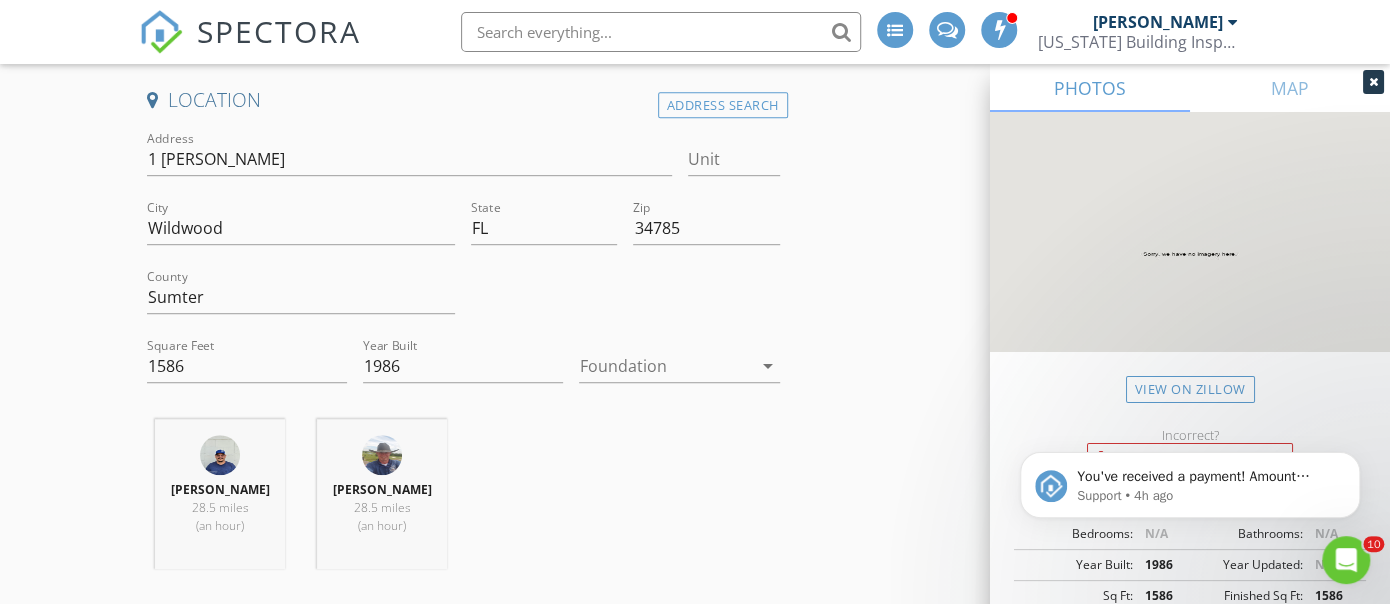 scroll, scrollTop: 493, scrollLeft: 0, axis: vertical 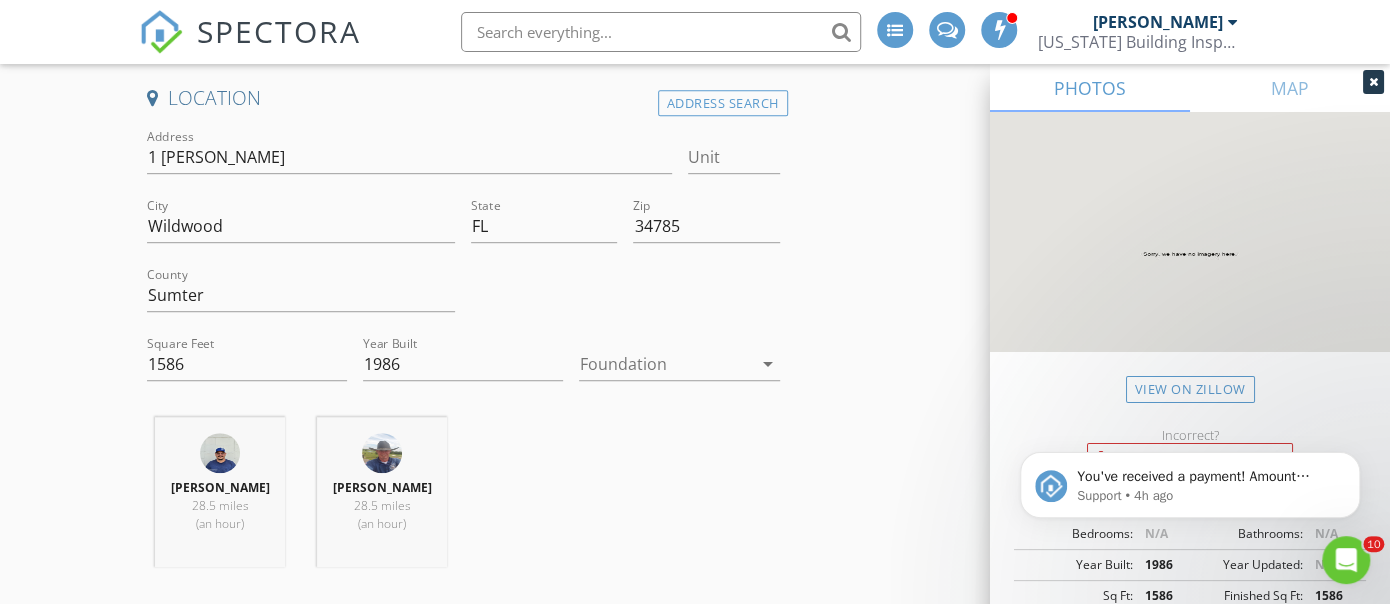 click at bounding box center (665, 364) 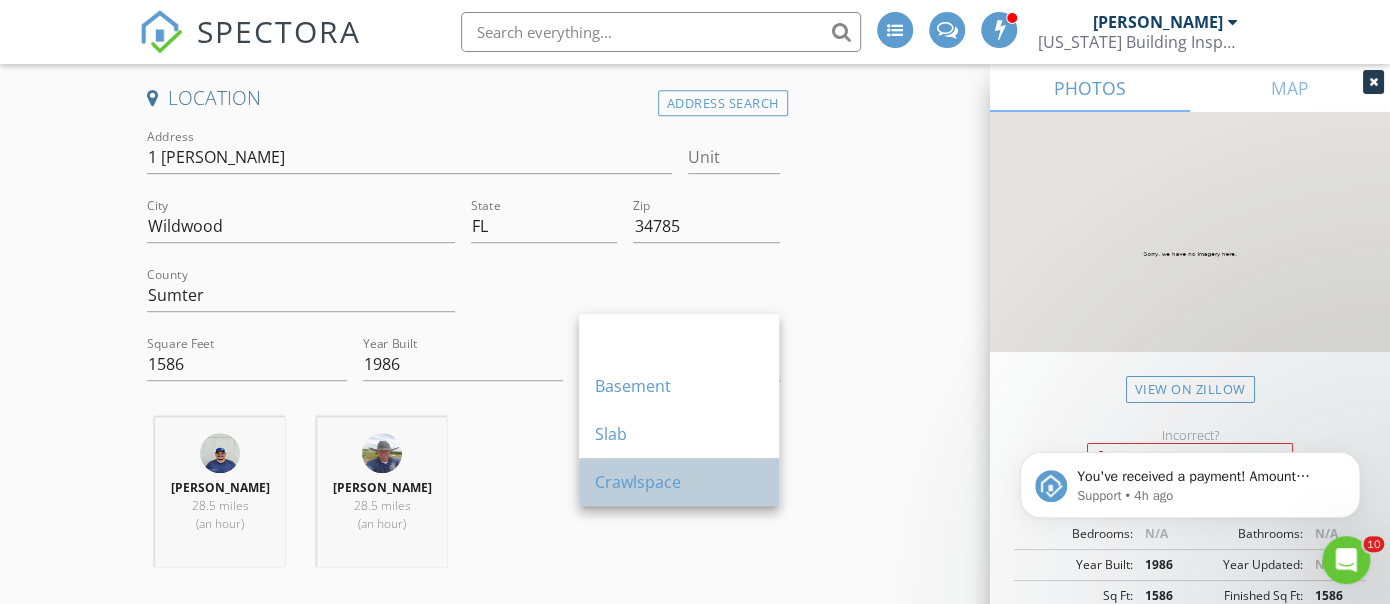 click on "Crawlspace" at bounding box center (679, 482) 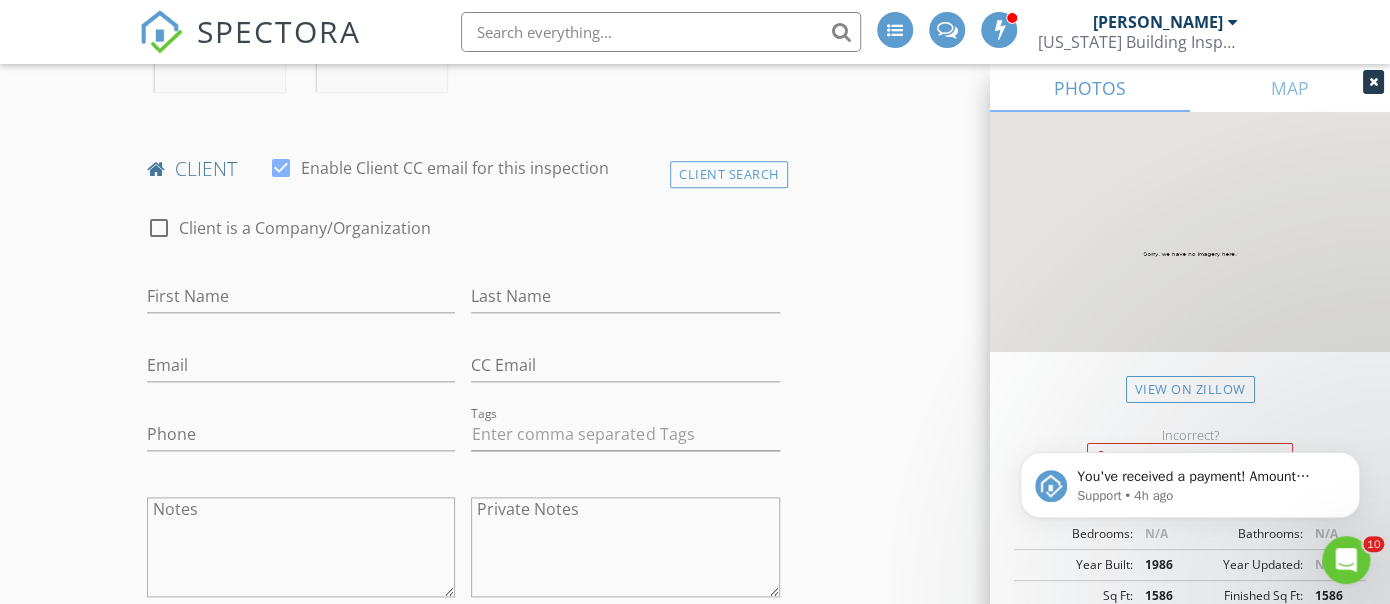 scroll, scrollTop: 980, scrollLeft: 0, axis: vertical 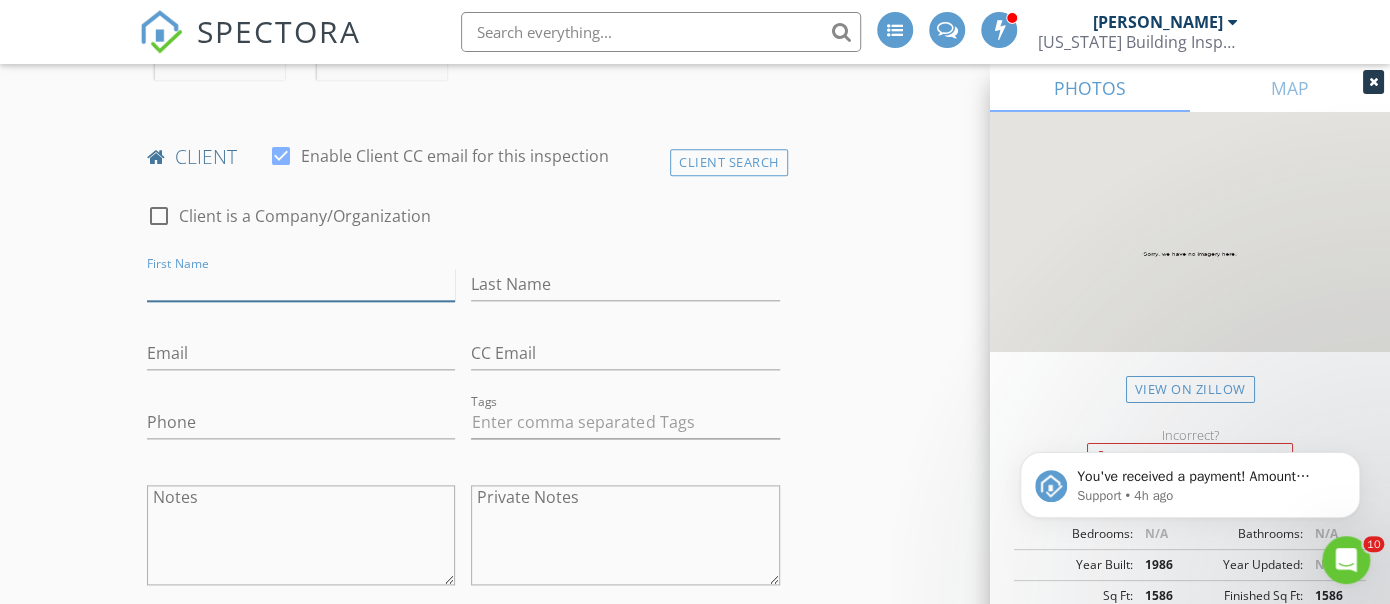 click on "First Name" at bounding box center (301, 284) 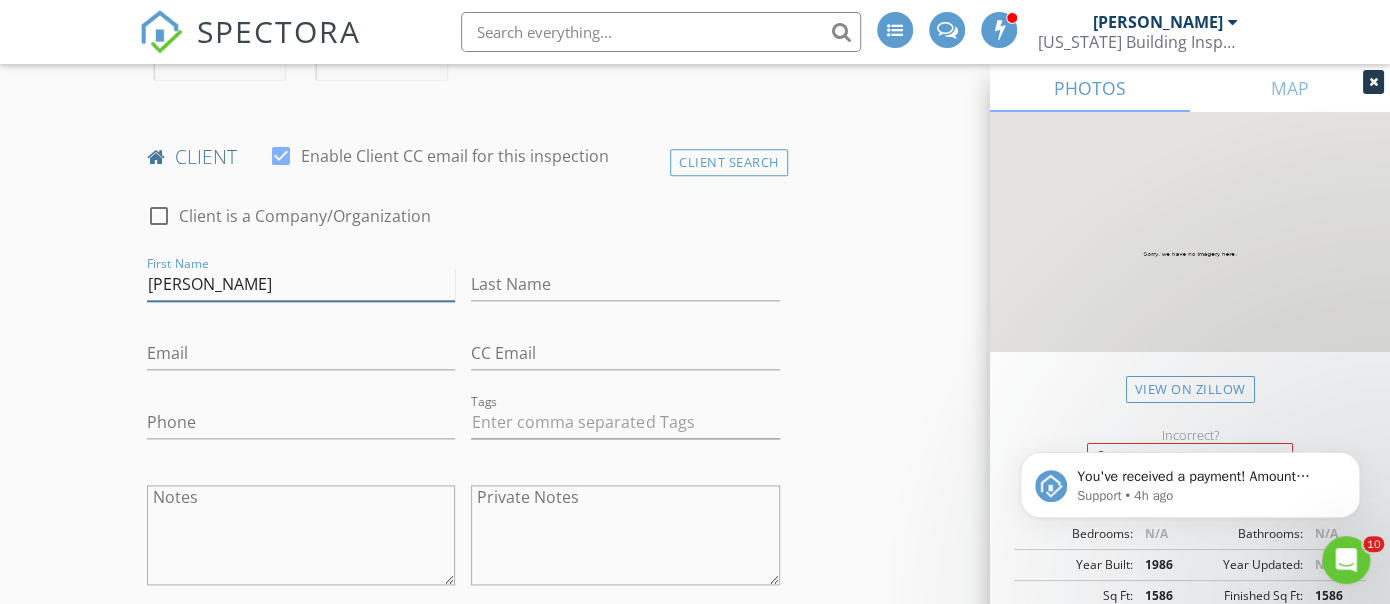 type on "[PERSON_NAME]" 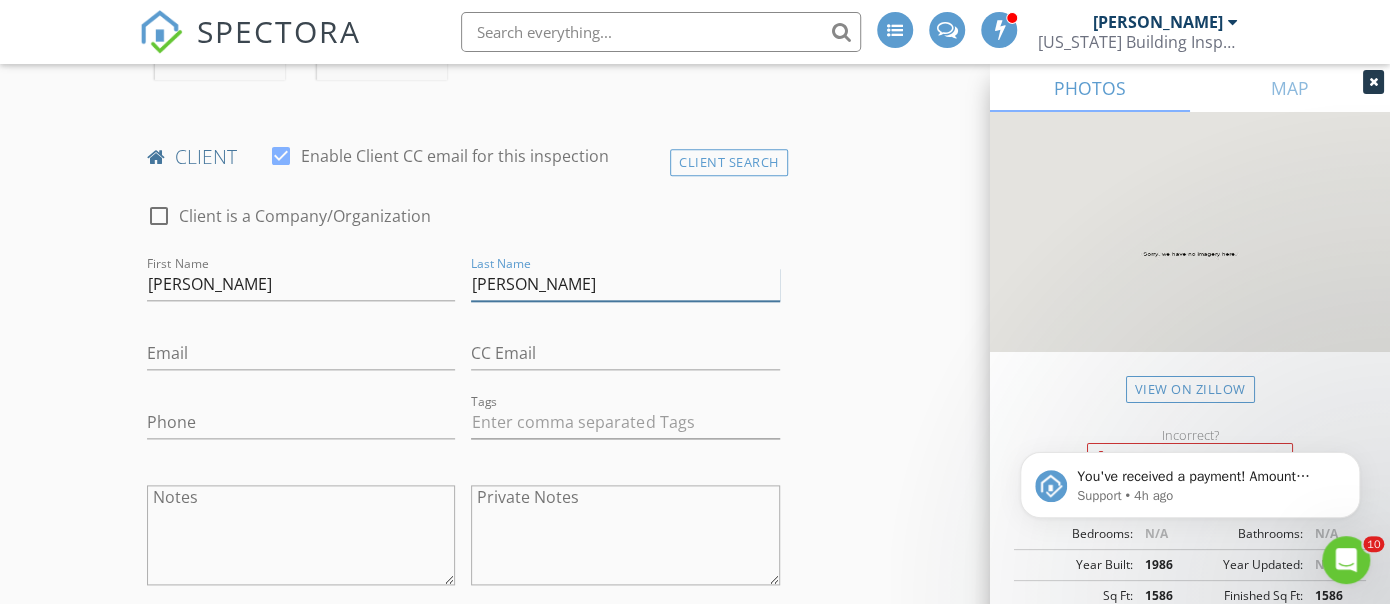 type on "[PERSON_NAME]" 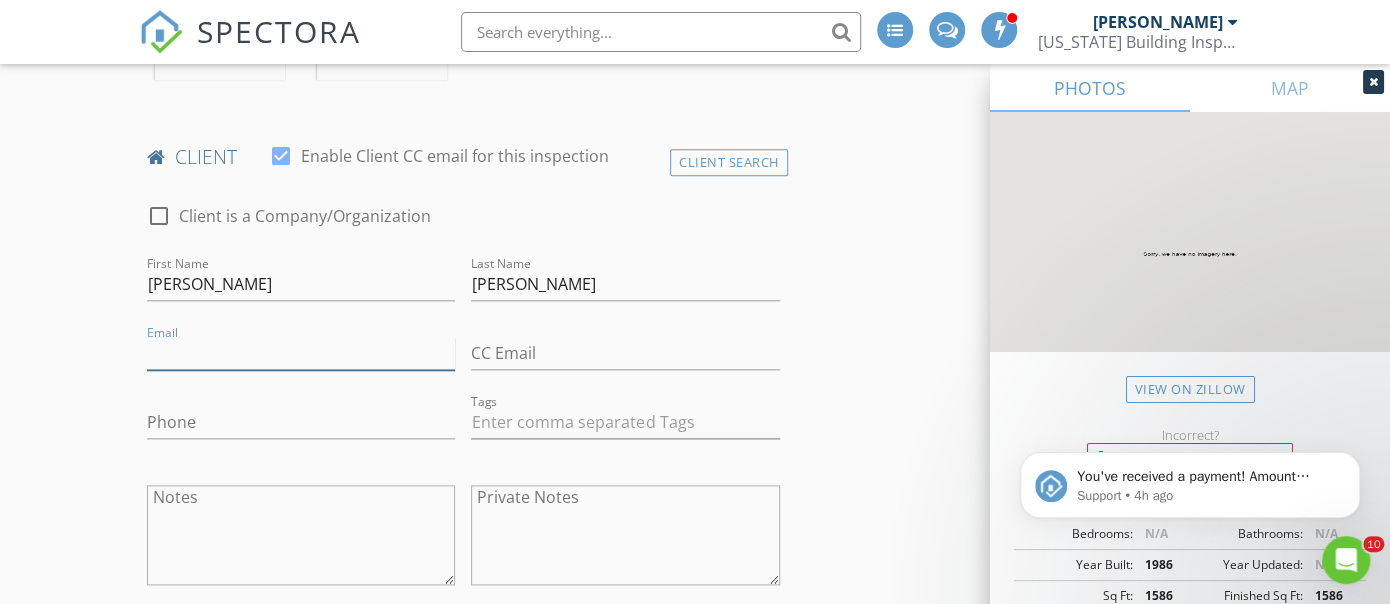 click on "Email" at bounding box center (301, 353) 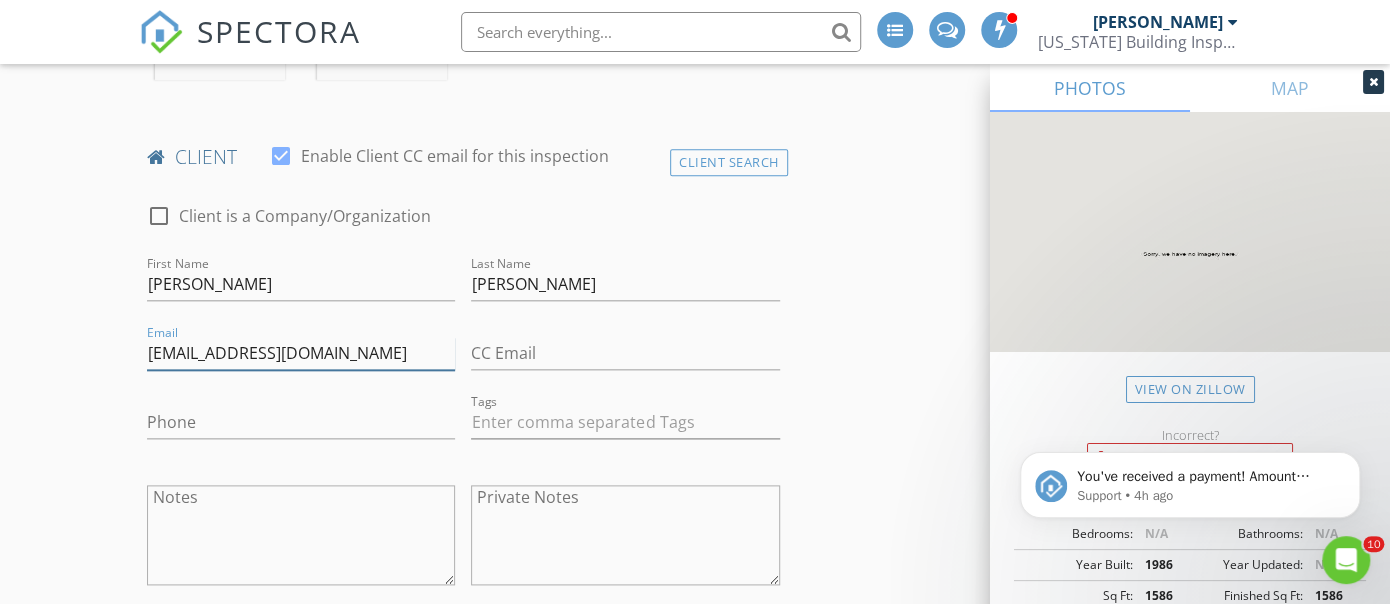 type on "[EMAIL_ADDRESS][DOMAIN_NAME]" 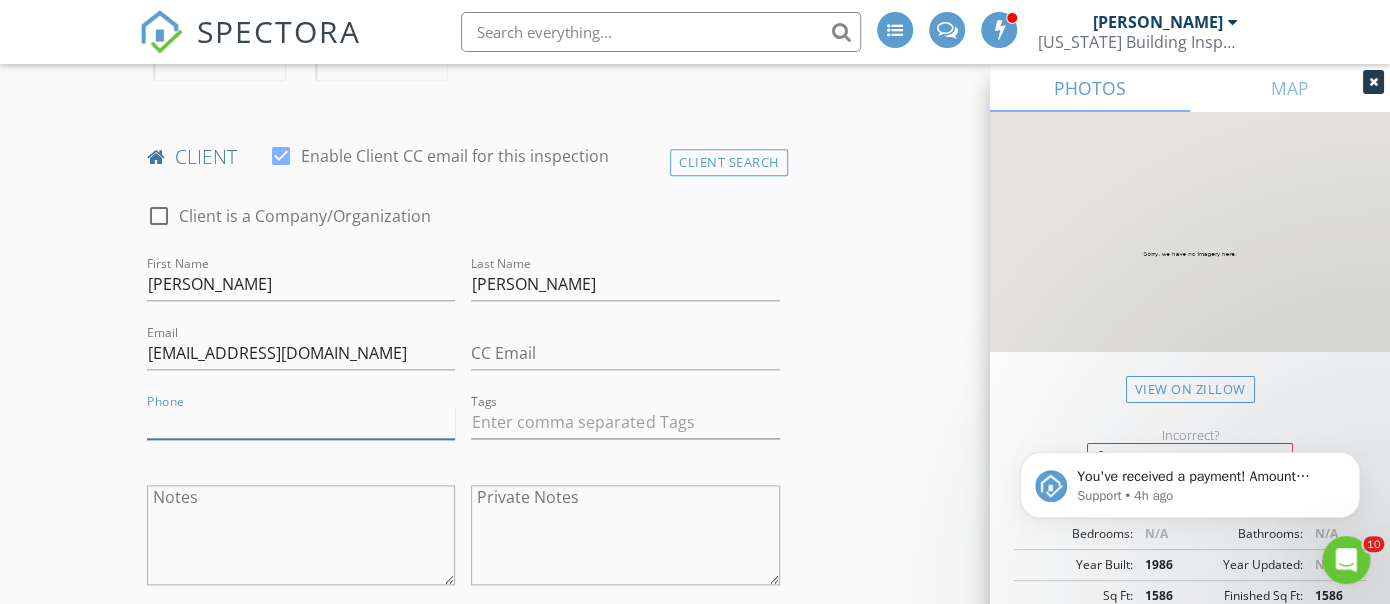 click on "Phone" at bounding box center [301, 422] 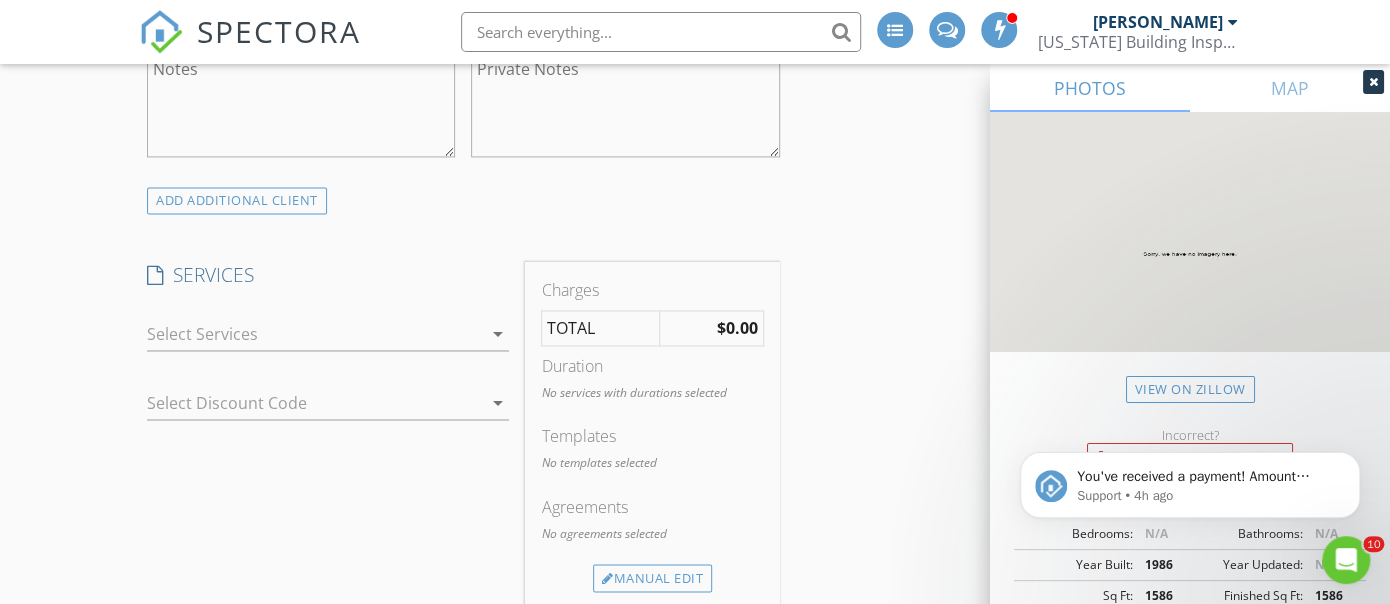 scroll, scrollTop: 1444, scrollLeft: 0, axis: vertical 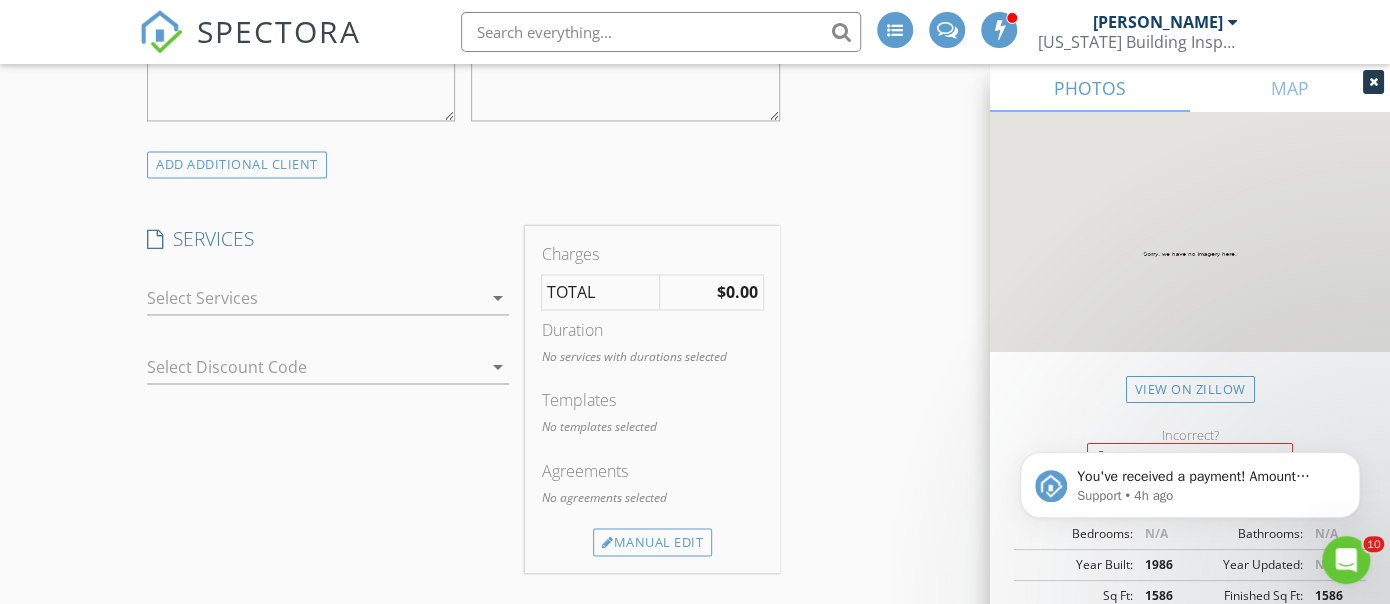 type on "[PHONE_NUMBER]" 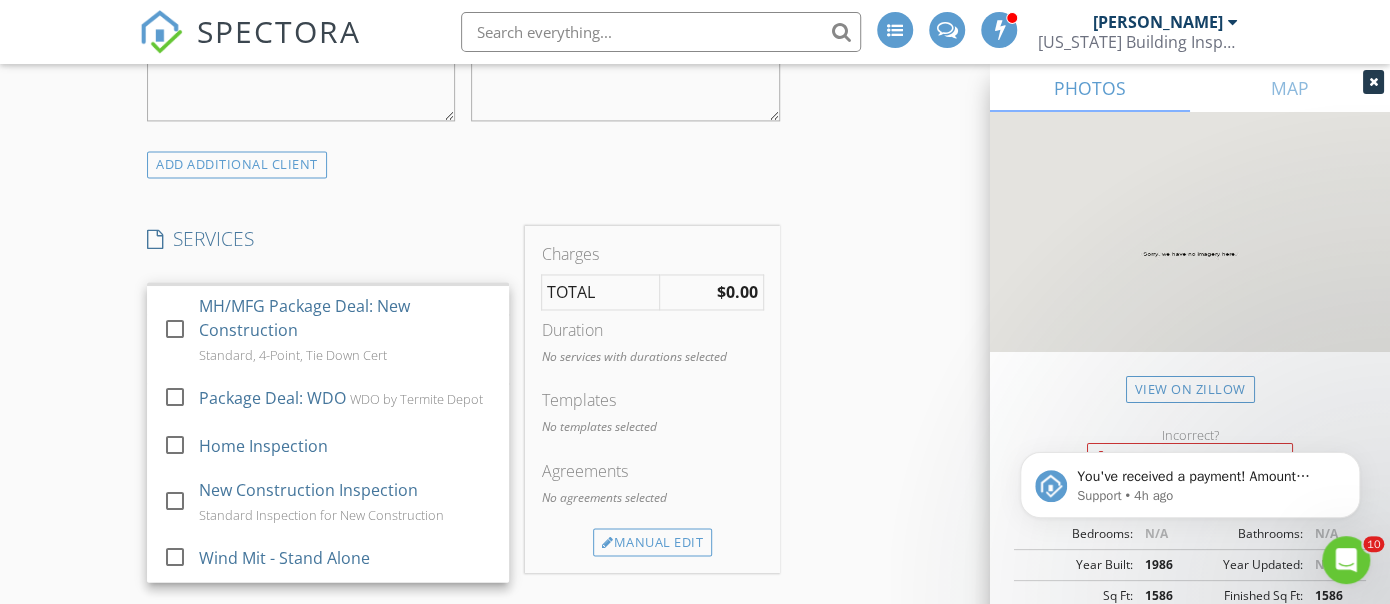 scroll, scrollTop: 208, scrollLeft: 0, axis: vertical 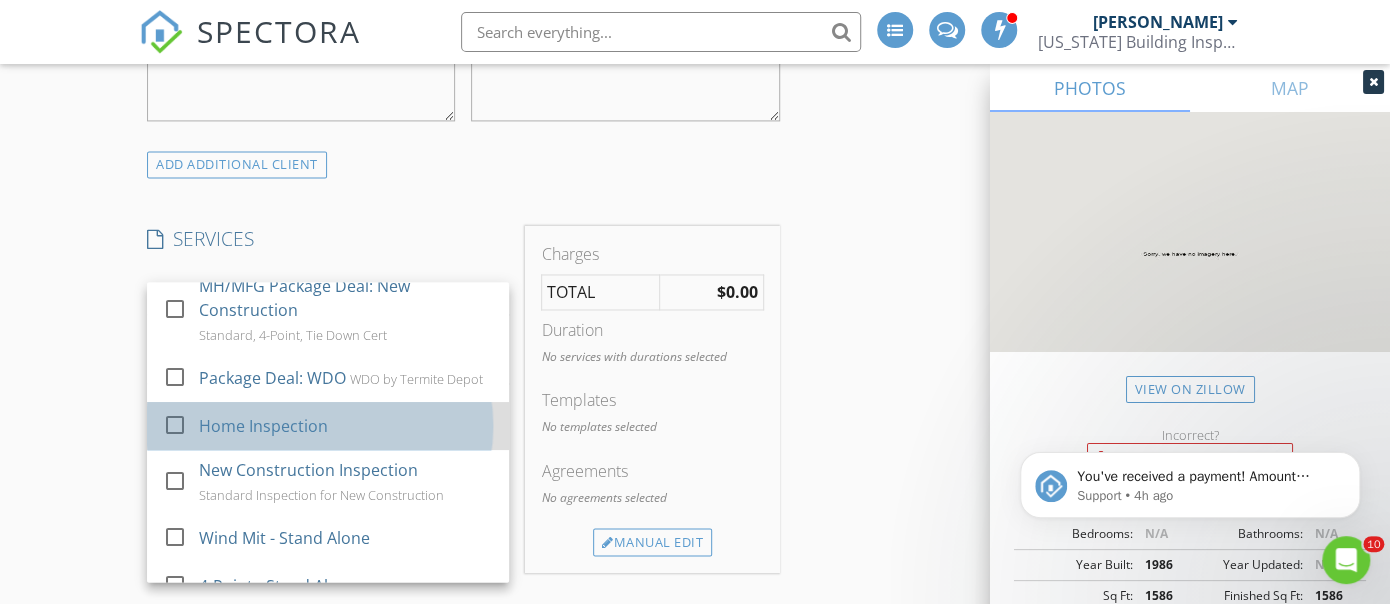 click on "Home Inspection" at bounding box center (263, 426) 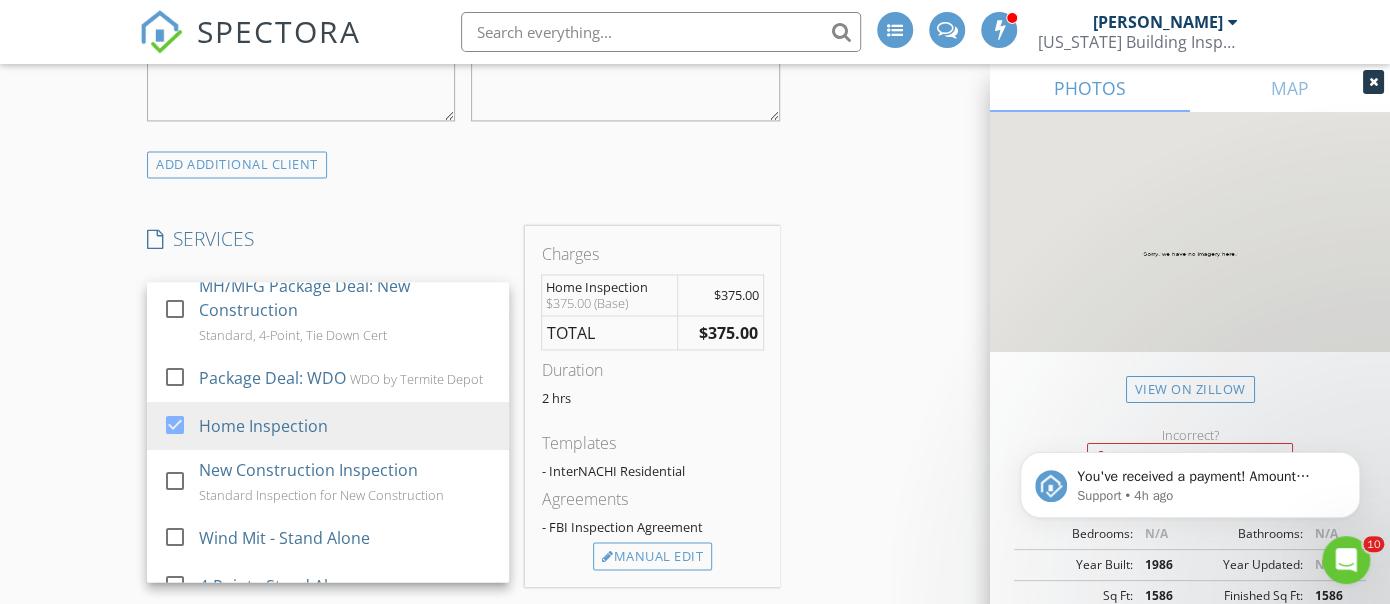 click on "New Inspection
INSPECTOR(S)
check_box   Darrell Turner     check_box_outline_blank   Dustin Turner     check_box   Eugene Cusie   PRIMARY   Eugene Cusie,  Darrell Turner arrow_drop_down   check_box_outline_blank Darrell Turner specifically requested check_box_outline_blank Eugene Cusie specifically requested
Date/Time
07/10/2025 4:00 PM
Location
Address Search       Address 1 Robin Rd   Unit   City Wildwood   State FL   Zip 34785   County Sumter     Square Feet 1586   Year Built 1986   Foundation Crawlspace arrow_drop_down     Eugene Cusie     28.5 miles     (an hour)         Darrell Turner     28.5 miles     (an hour)
client
check_box Enable Client CC email for this inspection   Client Search     check_box_outline_blank Client is a Company/Organization     First Name Paula   Last Name Roberts   Email probertsmk@gmail.com   CC Email   Phone" at bounding box center [695, 570] 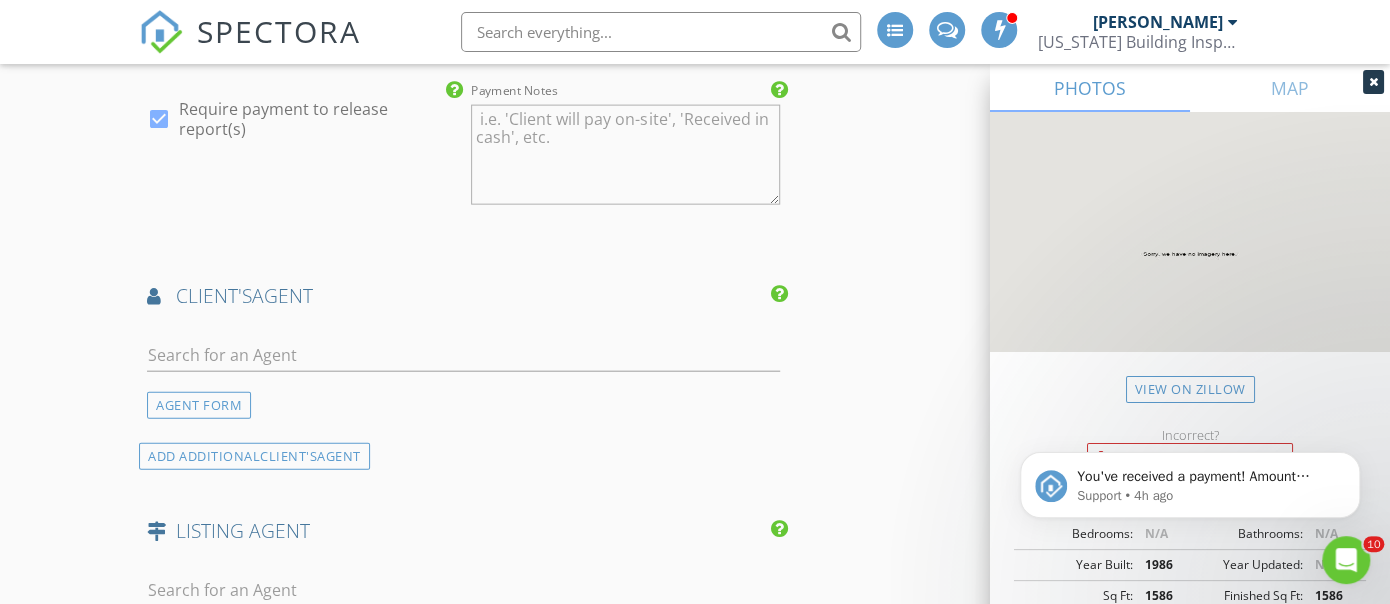 scroll, scrollTop: 2193, scrollLeft: 0, axis: vertical 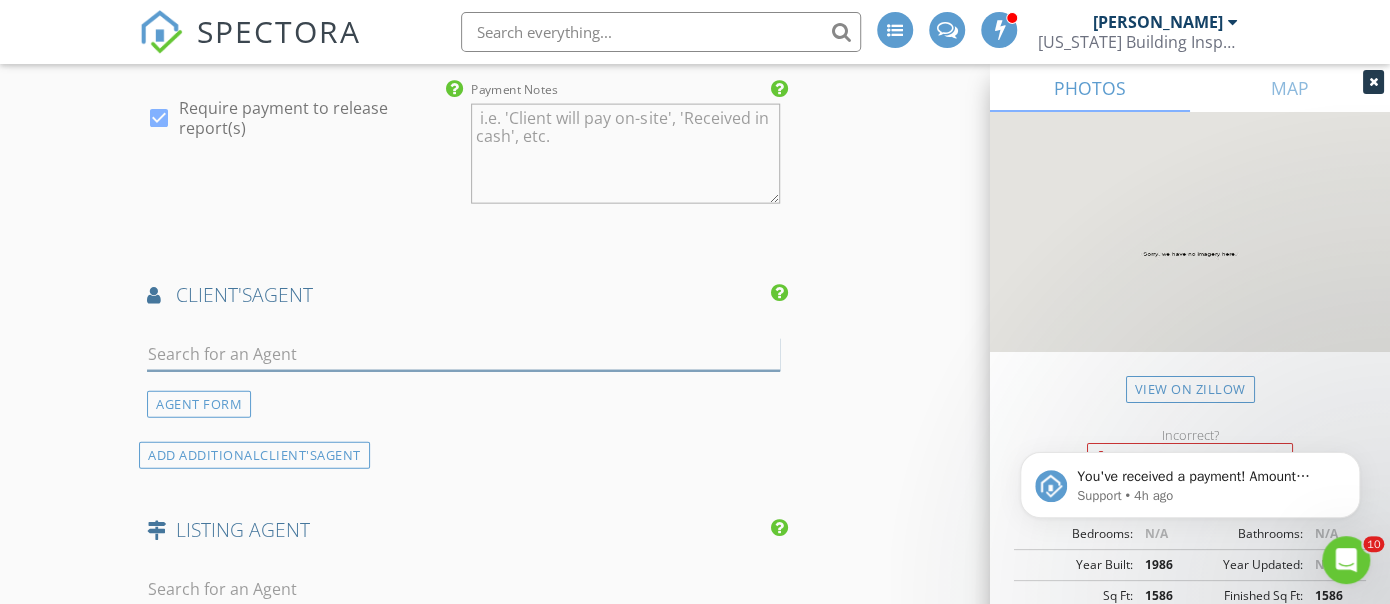 click at bounding box center [463, 354] 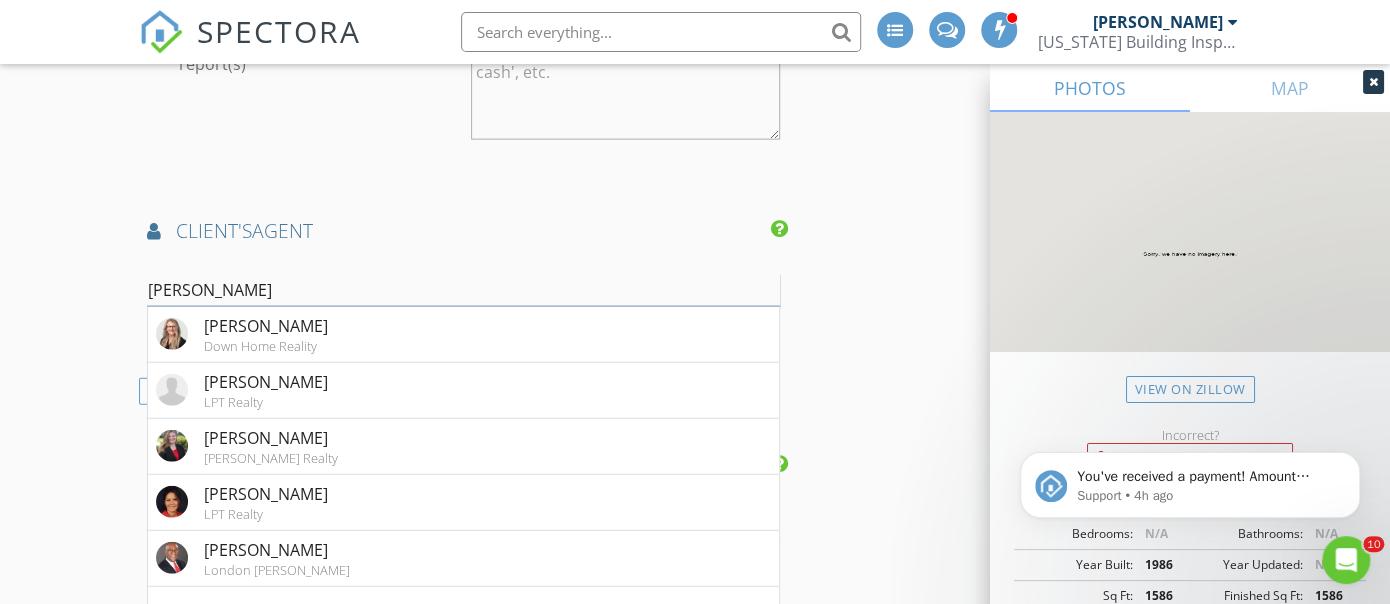 scroll, scrollTop: 2259, scrollLeft: 0, axis: vertical 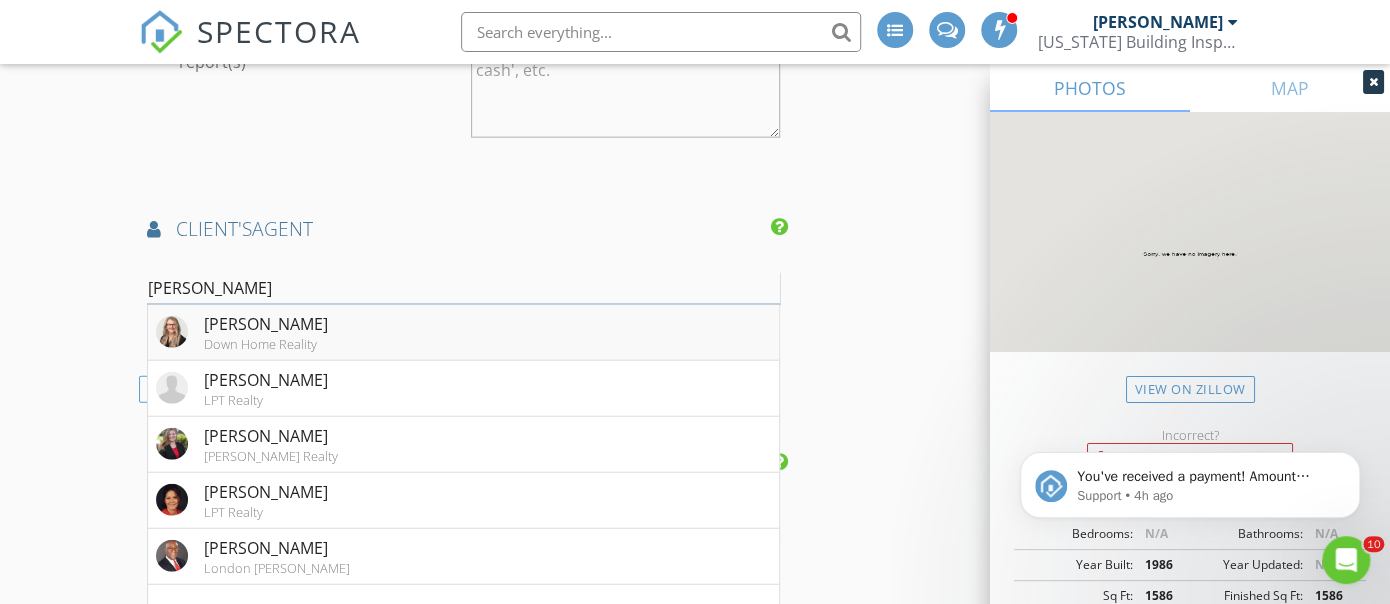 type on "robin l" 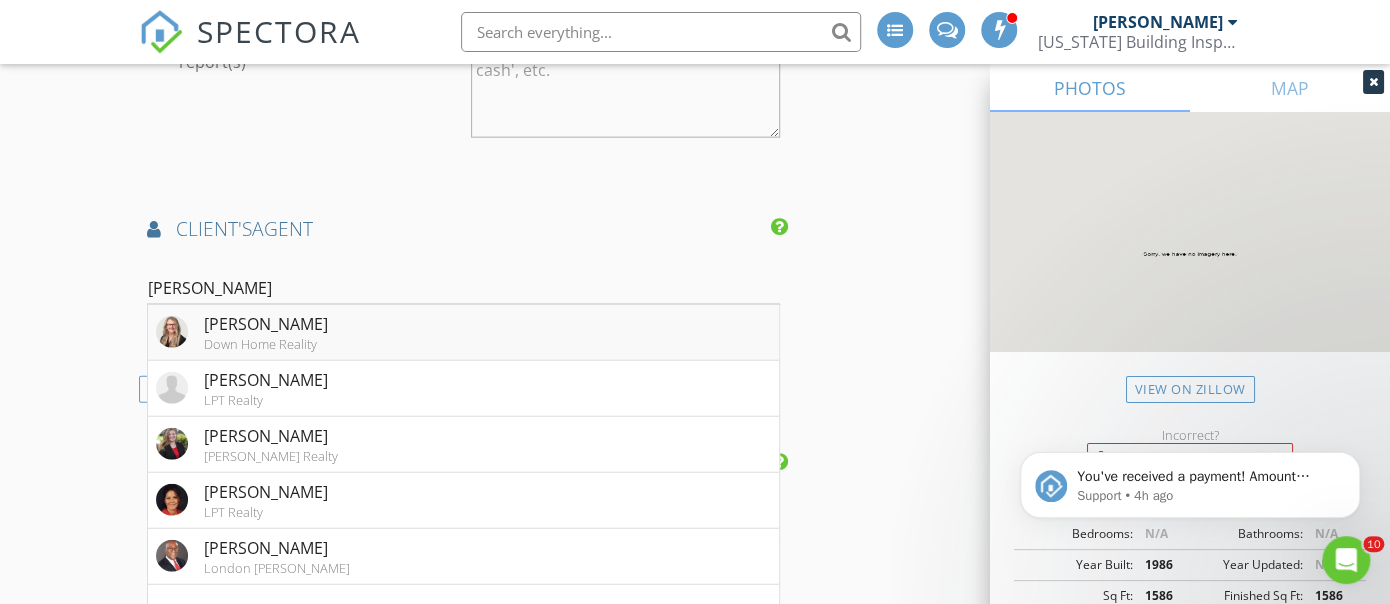 click on "Down Home Reality" at bounding box center [266, 344] 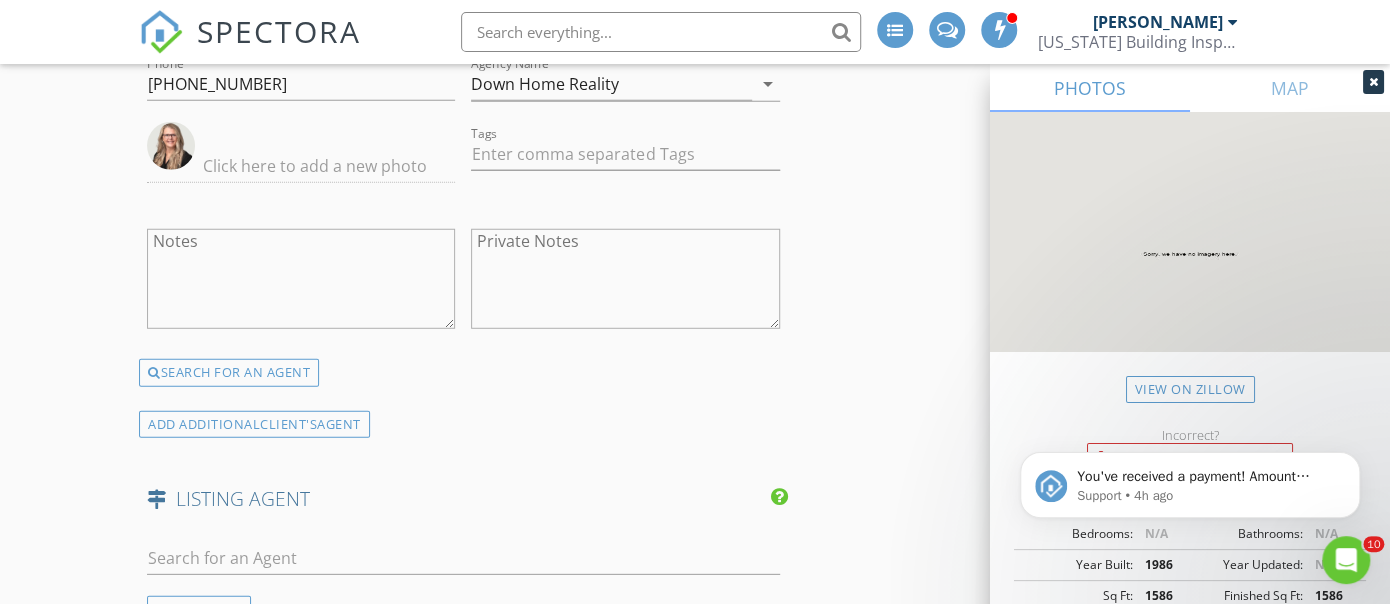 scroll, scrollTop: 3644, scrollLeft: 0, axis: vertical 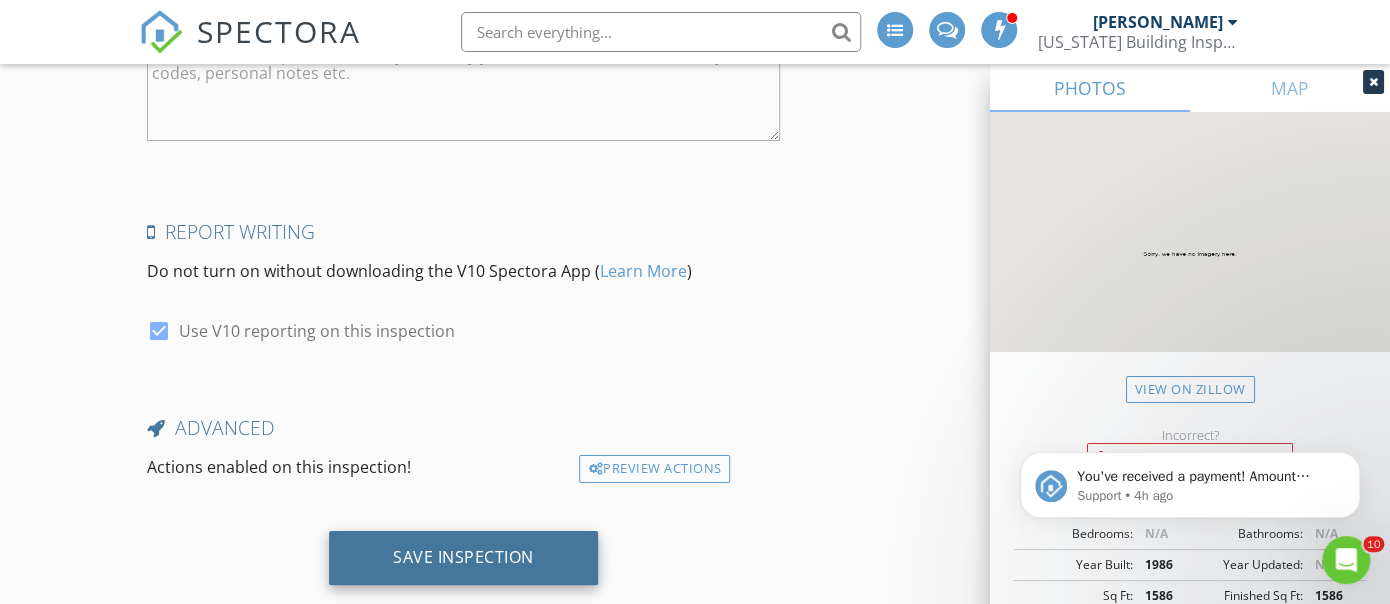 click on "Save Inspection" at bounding box center [463, 557] 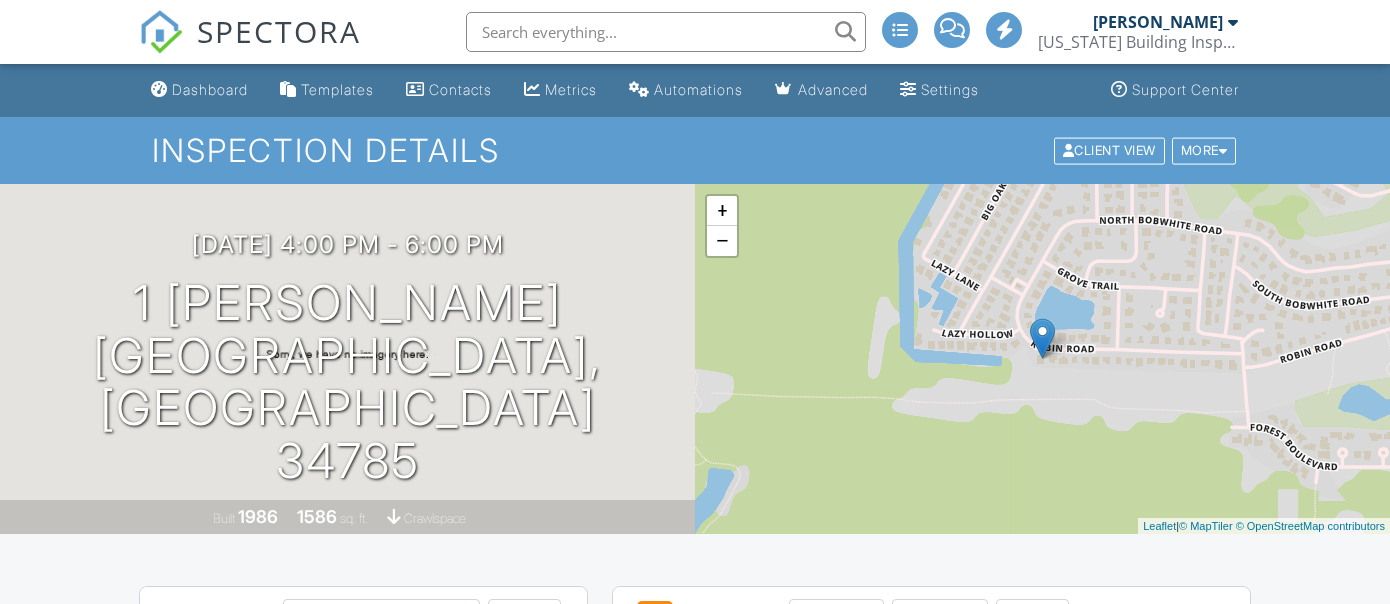 scroll, scrollTop: 488, scrollLeft: 0, axis: vertical 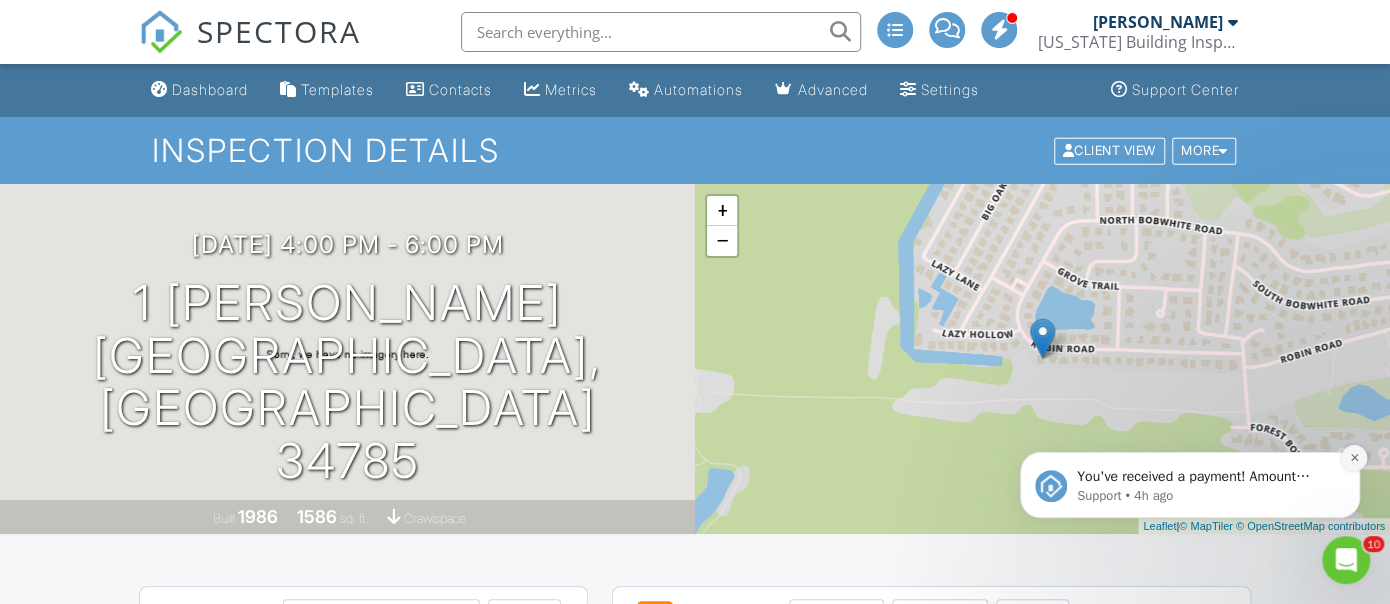 click 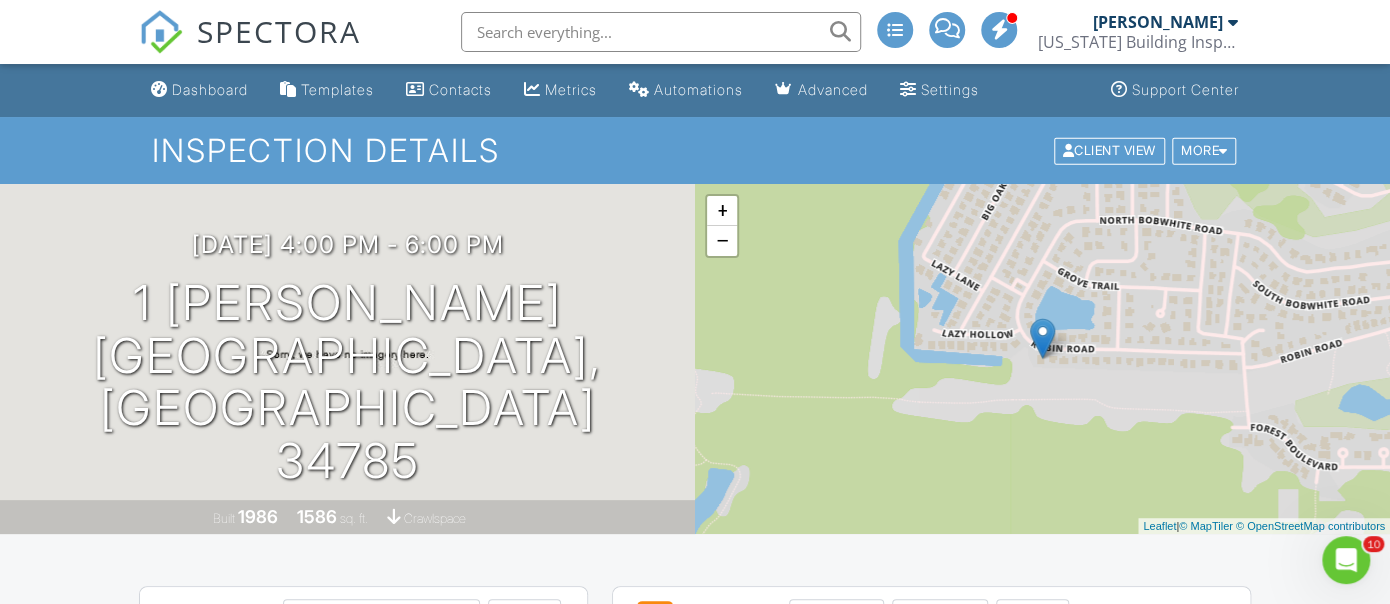 click on "SPECTORA" at bounding box center (250, 32) 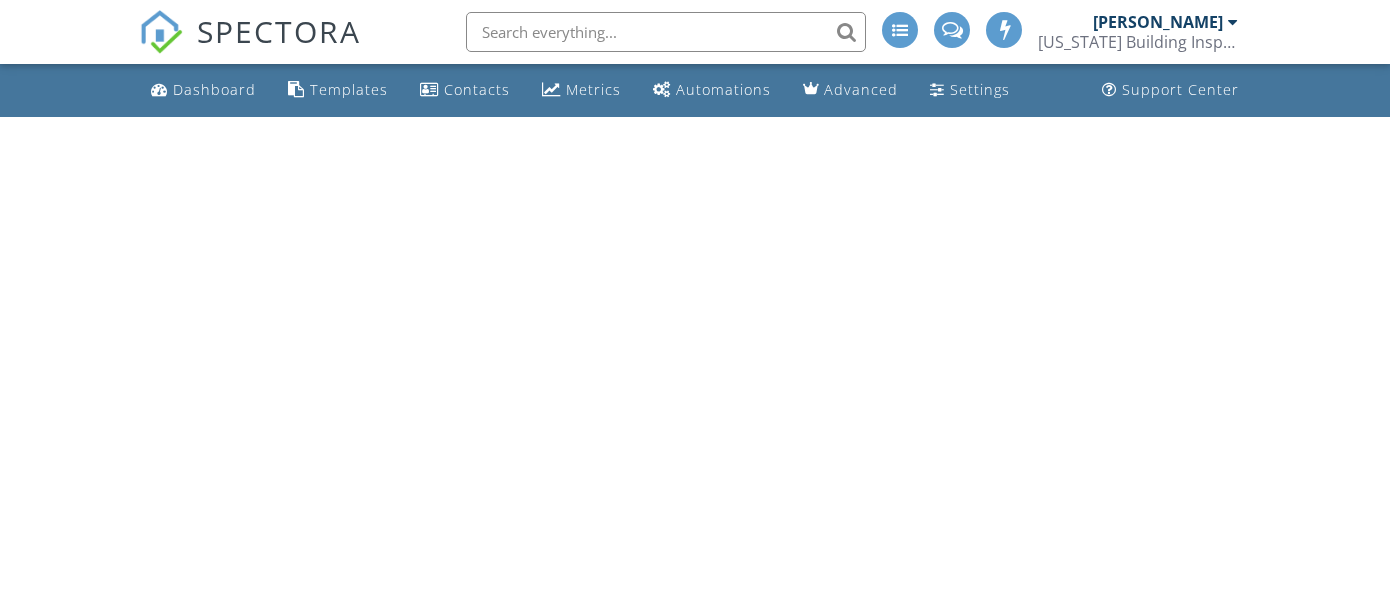 scroll, scrollTop: 0, scrollLeft: 0, axis: both 